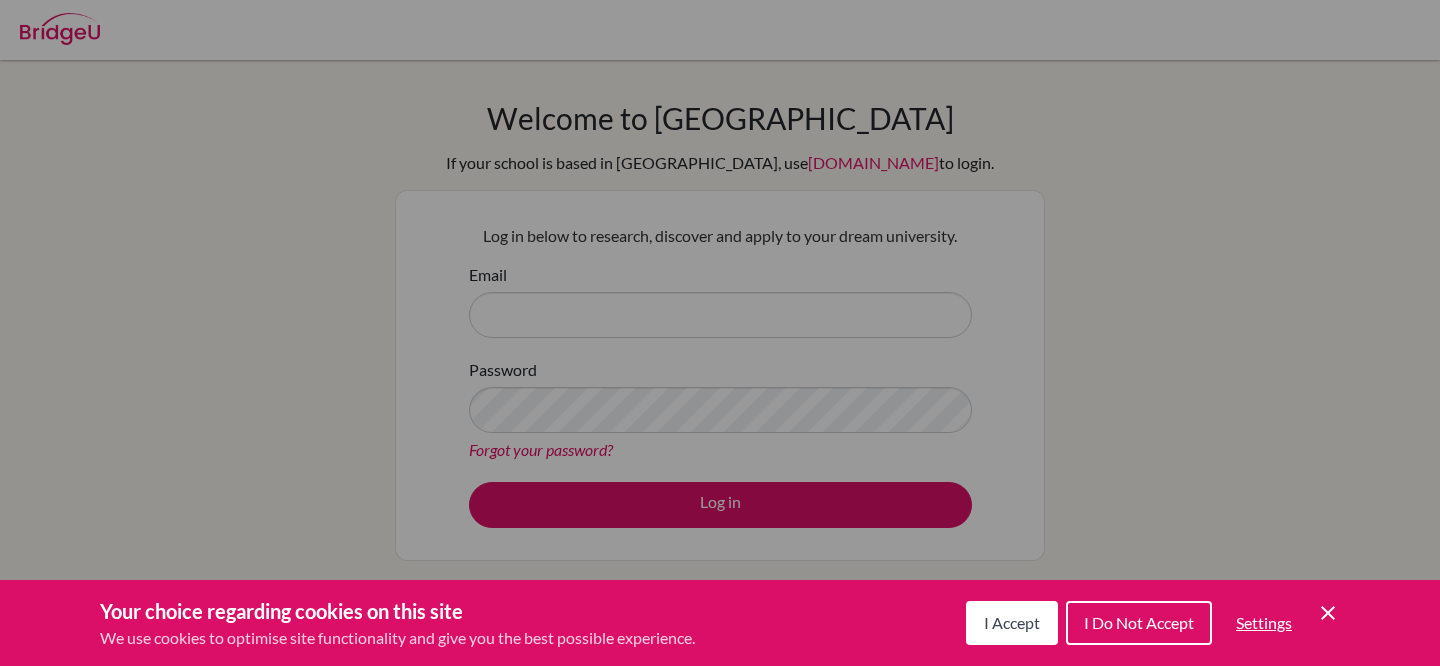 scroll, scrollTop: 0, scrollLeft: 0, axis: both 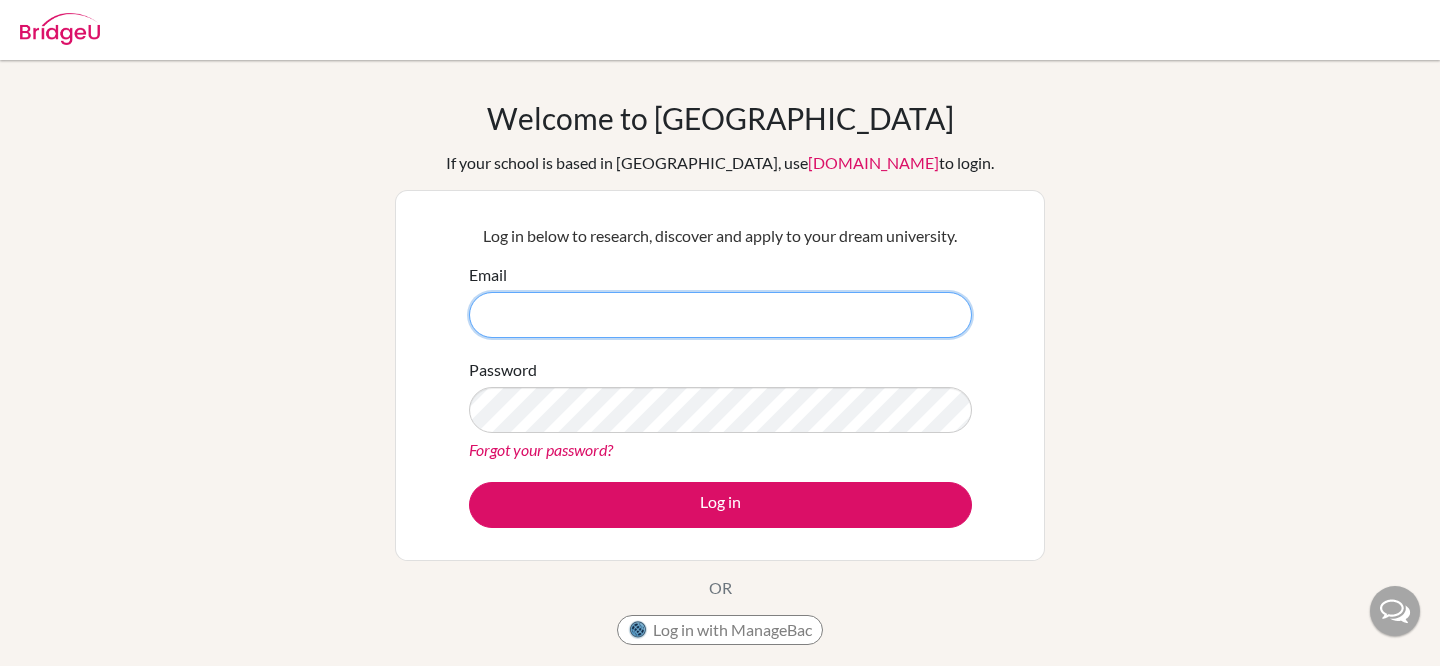 click on "Email" at bounding box center [720, 315] 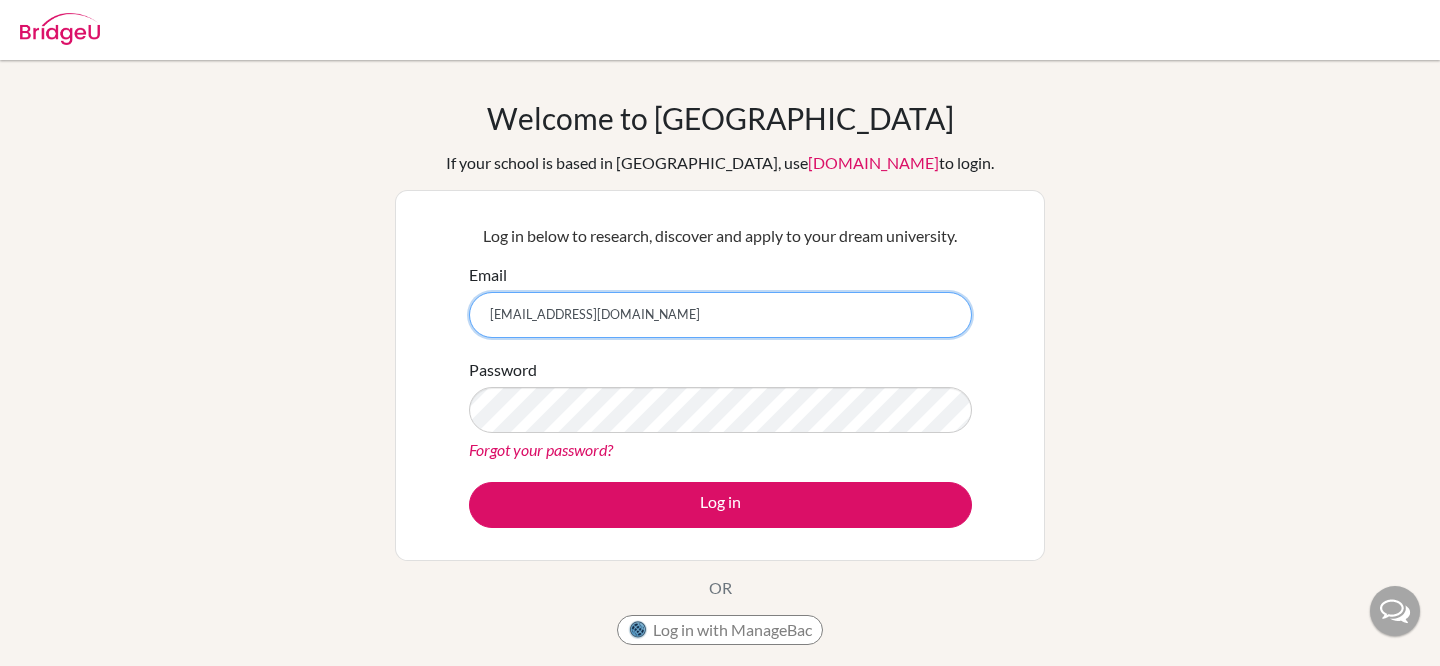 type on "schauhan@mcgs.ac.in" 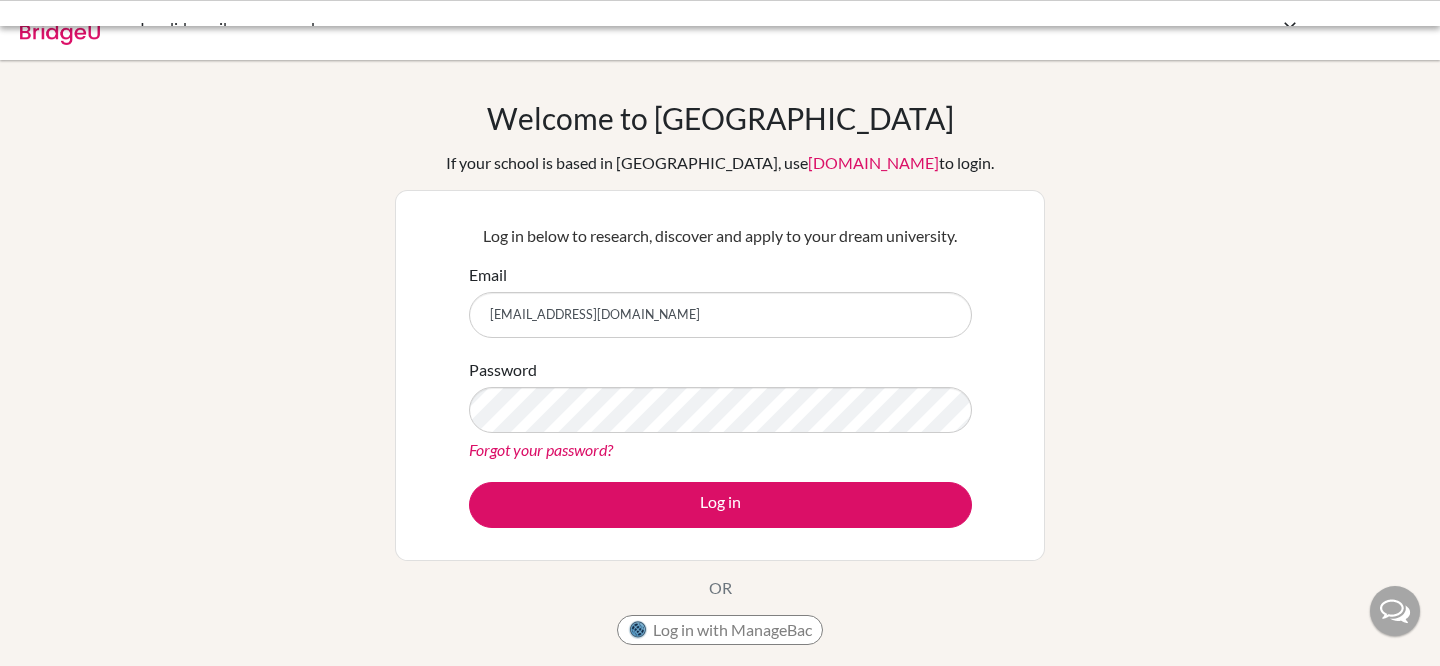 scroll, scrollTop: 0, scrollLeft: 0, axis: both 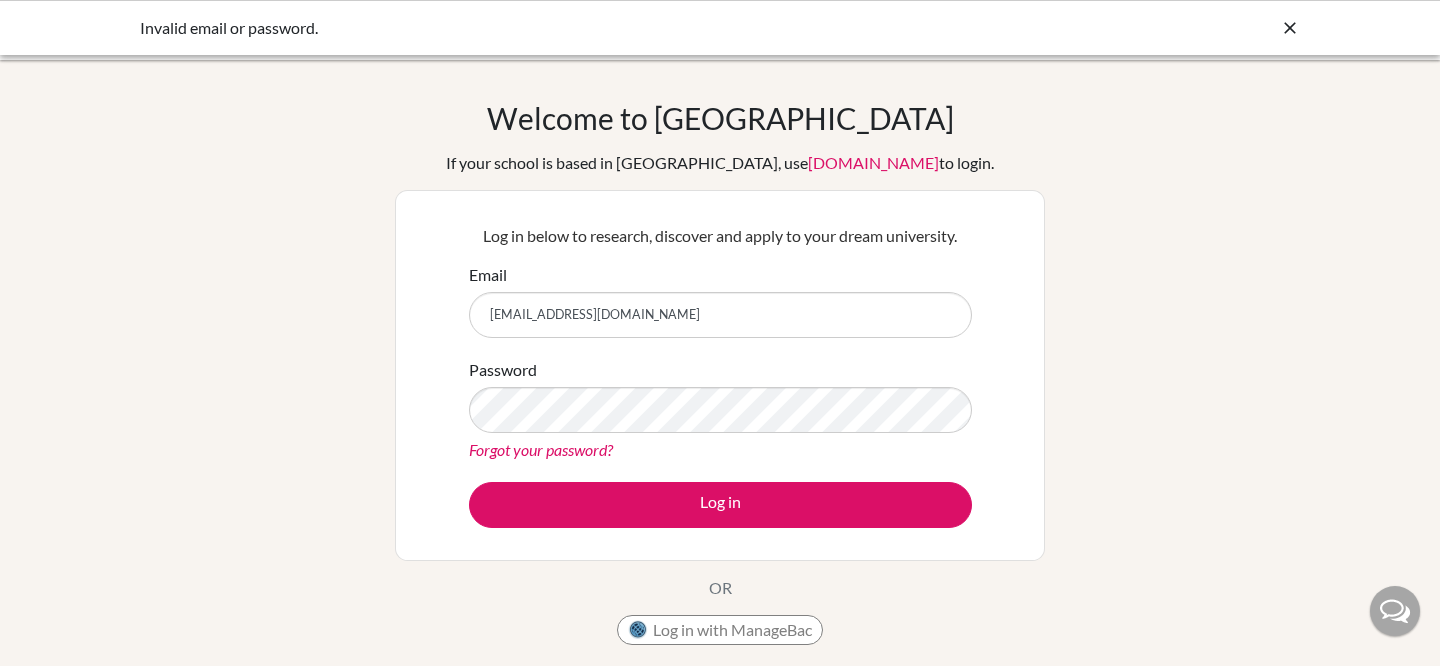 click on "Log in" at bounding box center (720, 505) 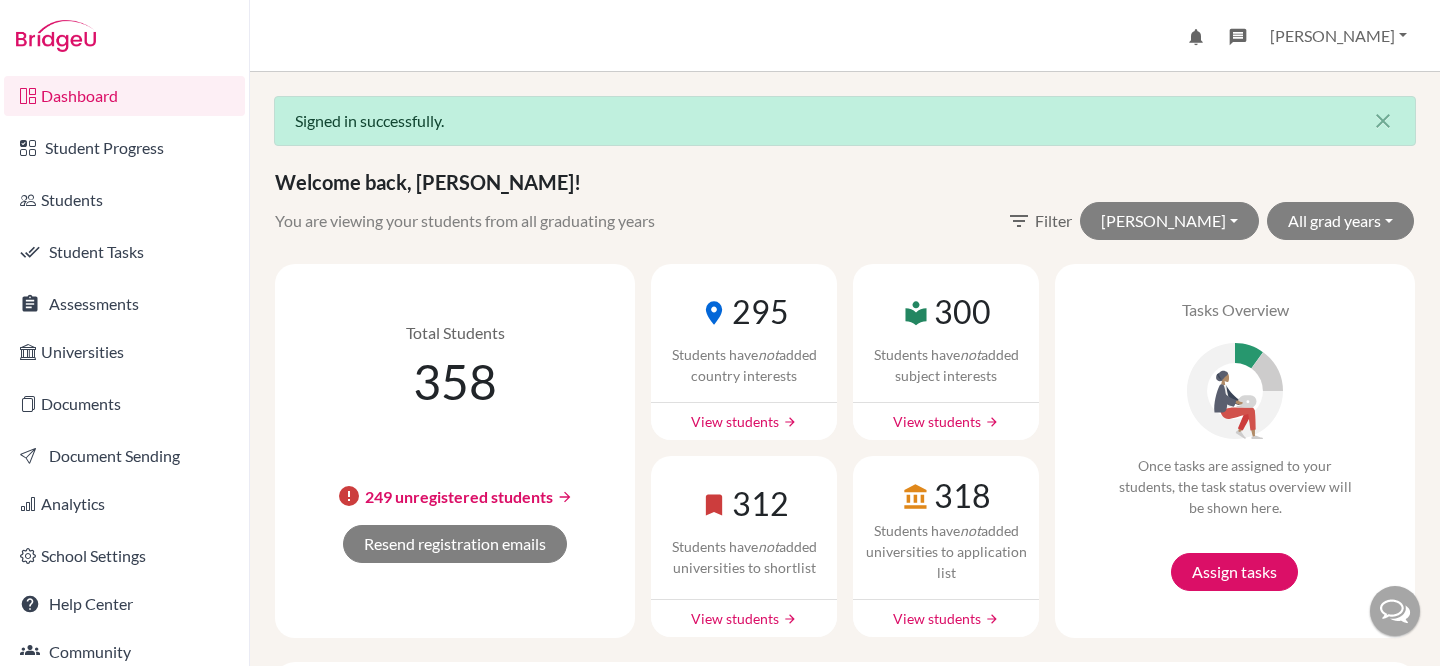 scroll, scrollTop: 0, scrollLeft: 0, axis: both 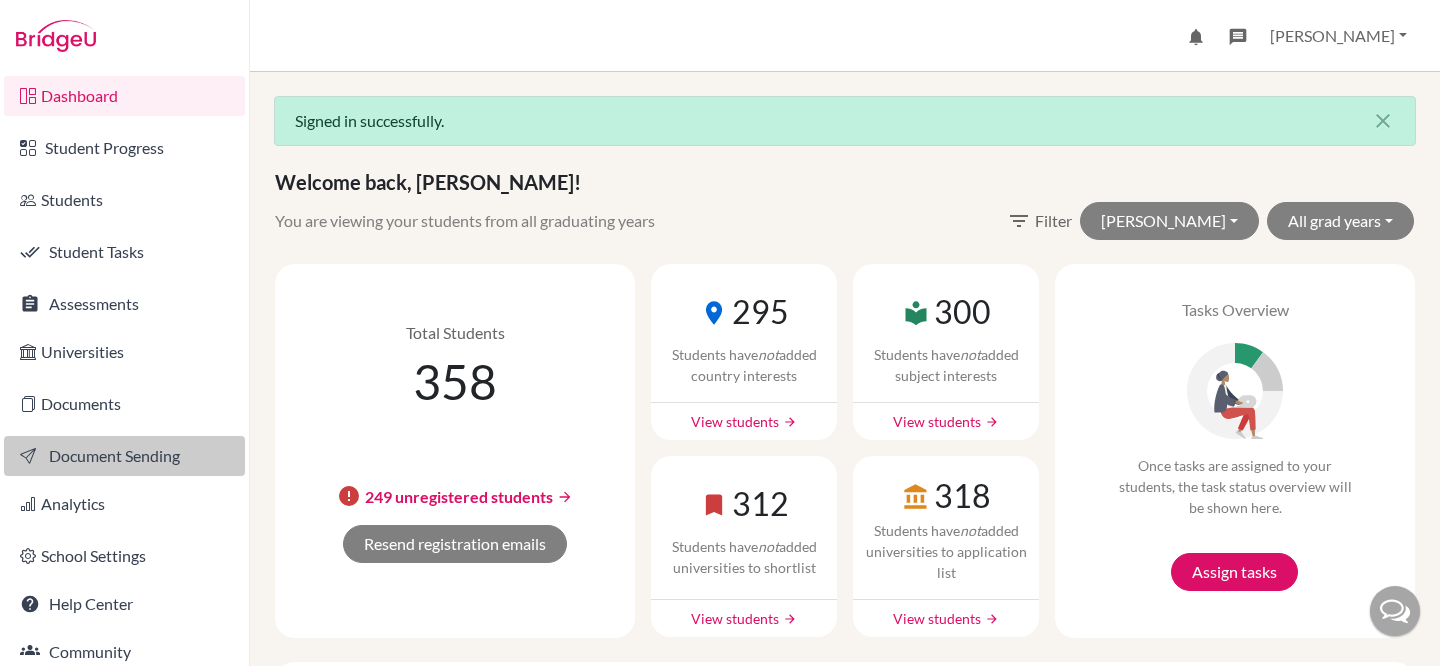 click on "Document Sending" at bounding box center (124, 456) 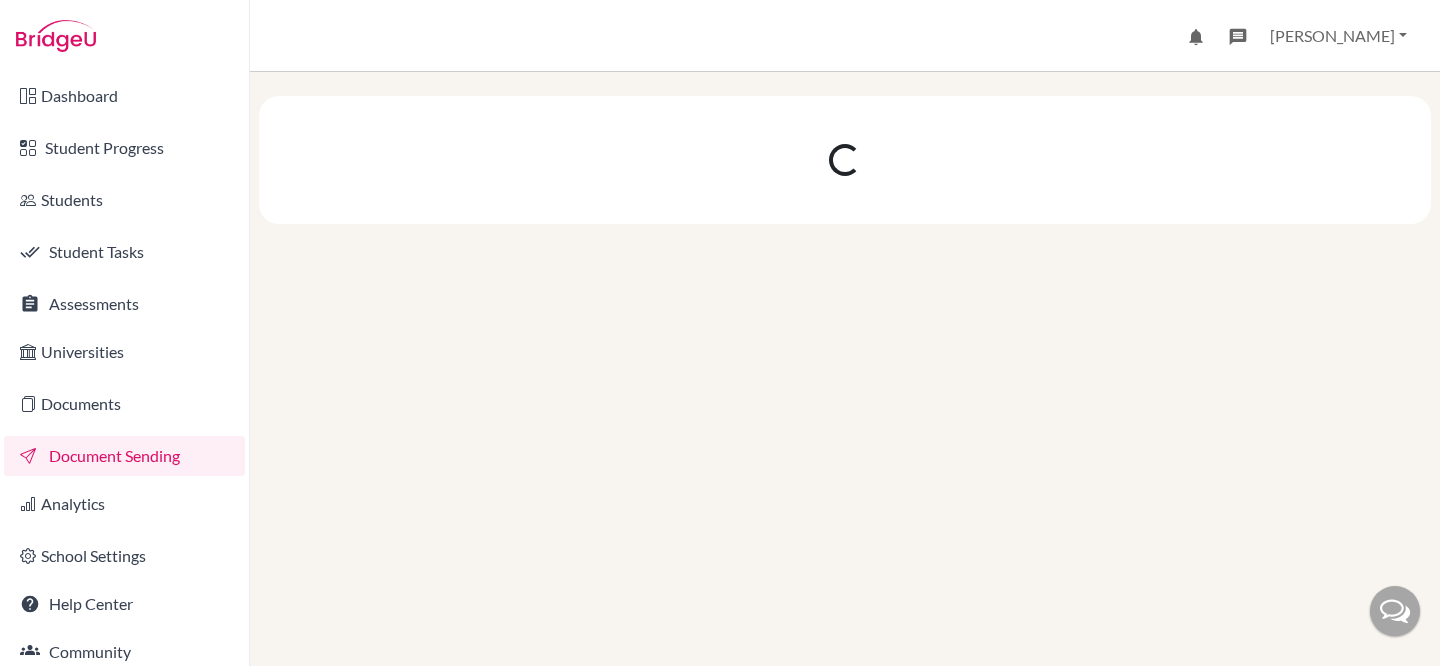 scroll, scrollTop: 0, scrollLeft: 0, axis: both 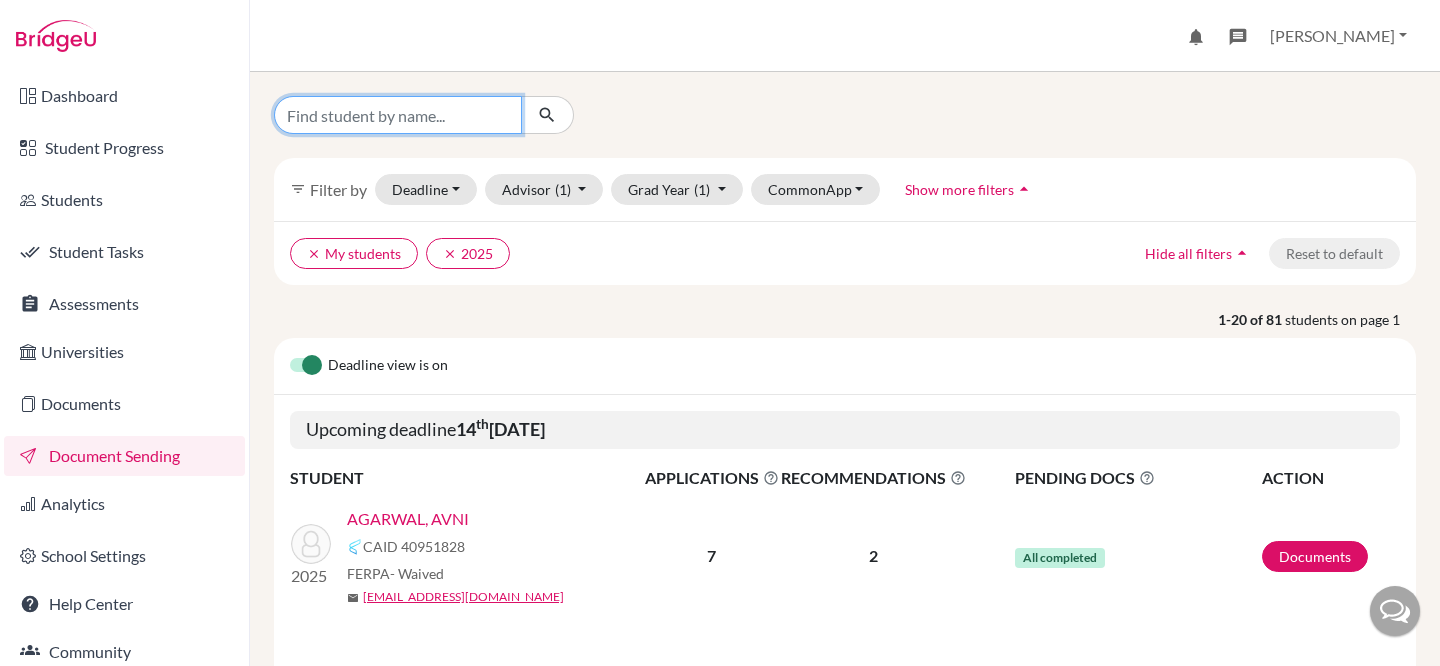 click at bounding box center (398, 115) 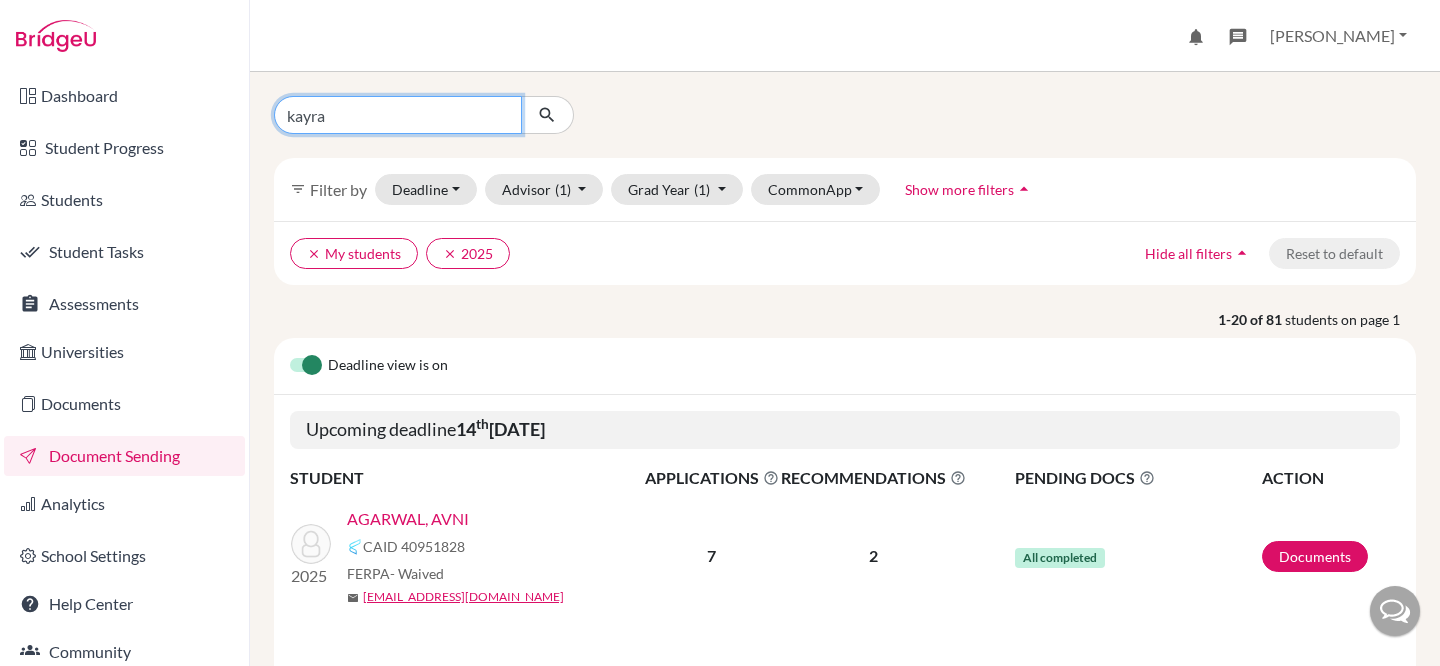 type on "kayraa" 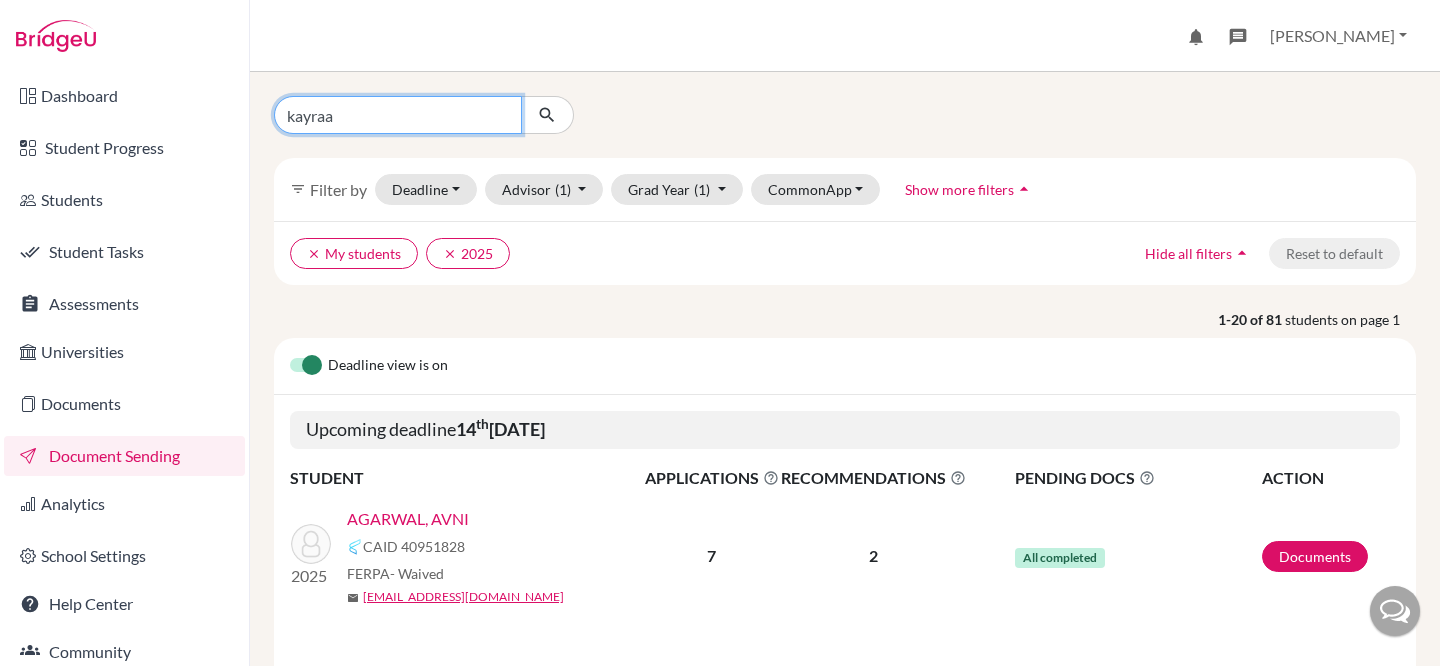 click at bounding box center [547, 115] 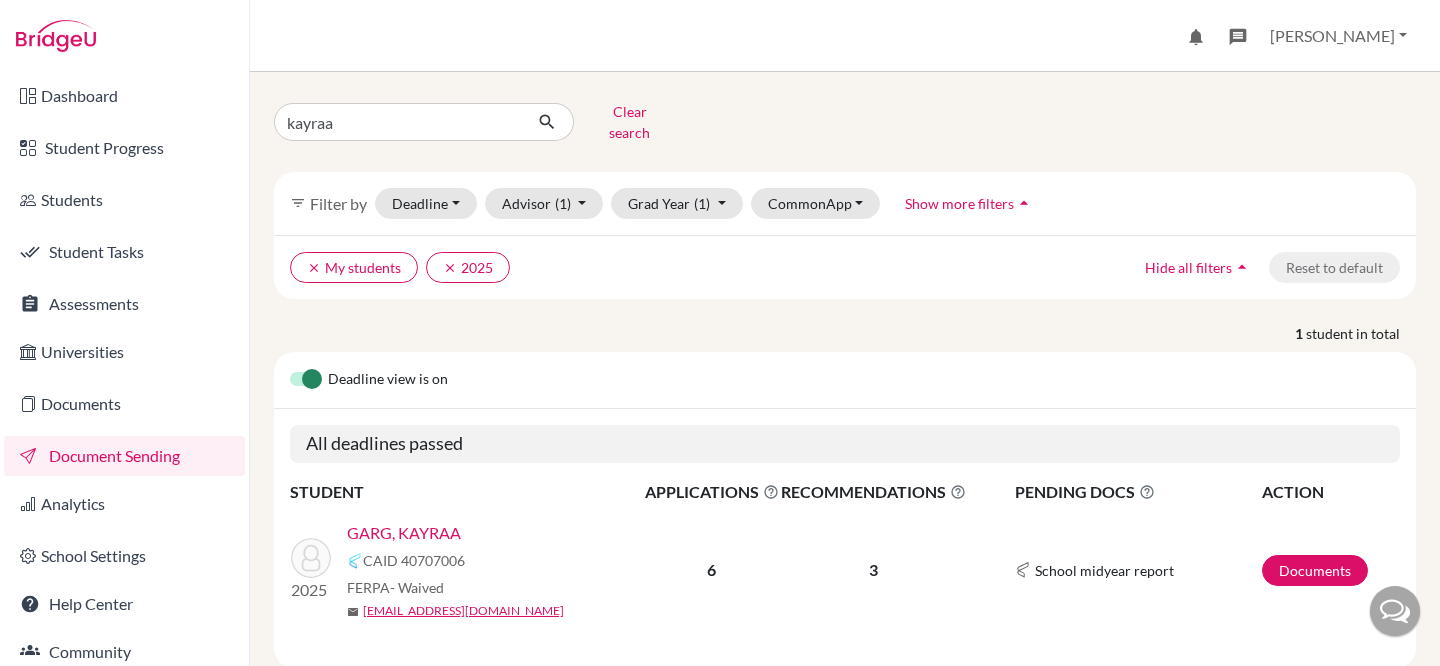 click on "GARG, KAYRAA" at bounding box center (404, 533) 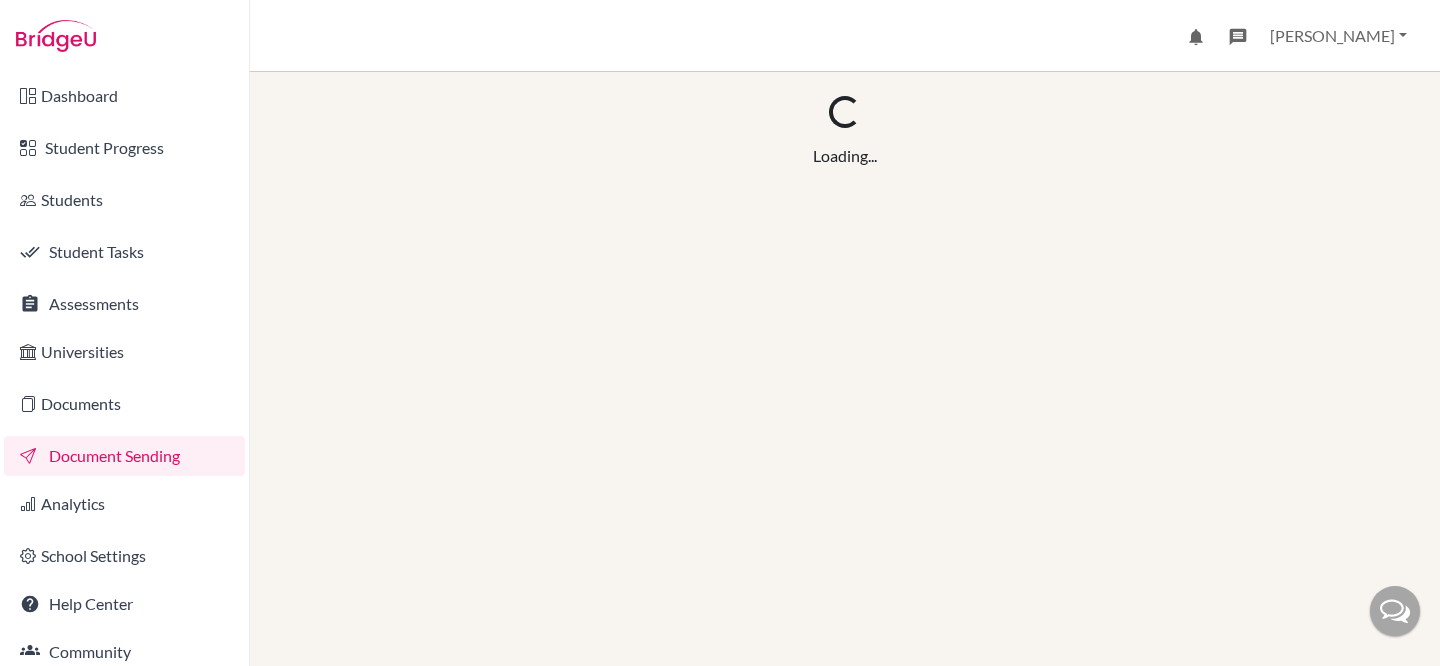 scroll, scrollTop: 0, scrollLeft: 0, axis: both 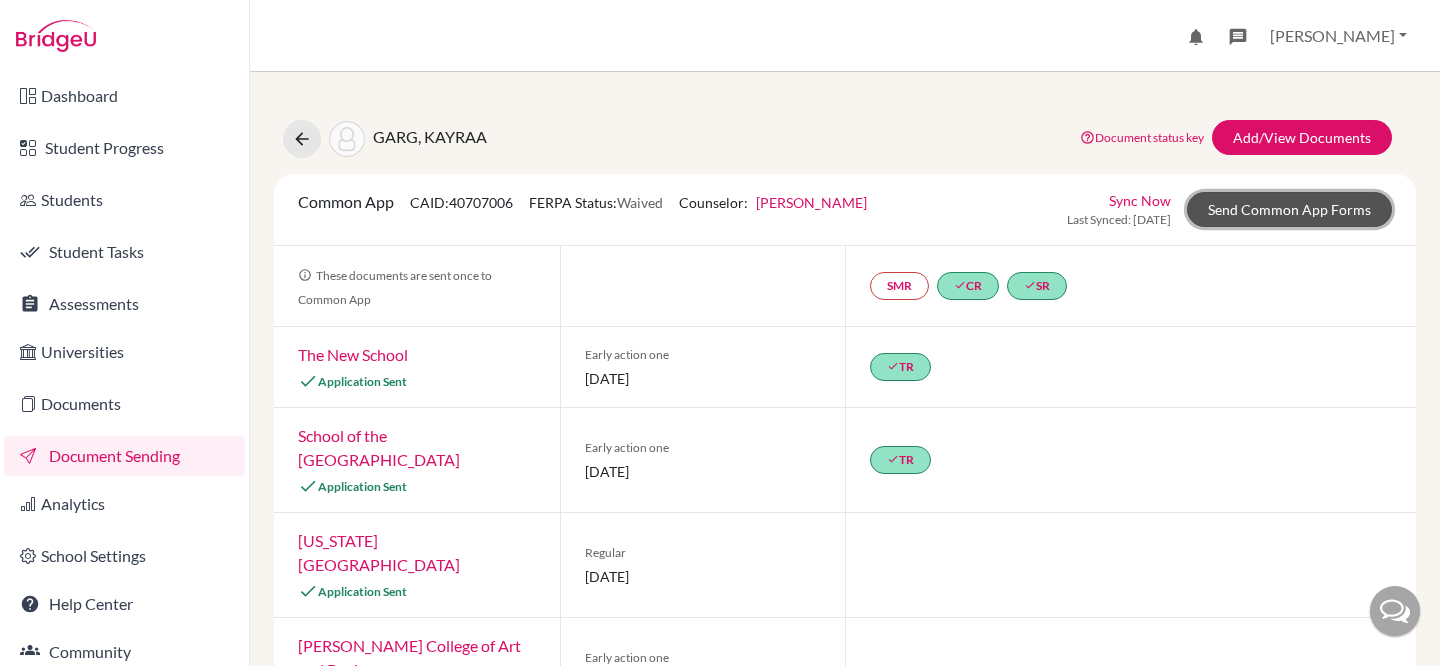 click on "Send Common App Forms" at bounding box center [1289, 209] 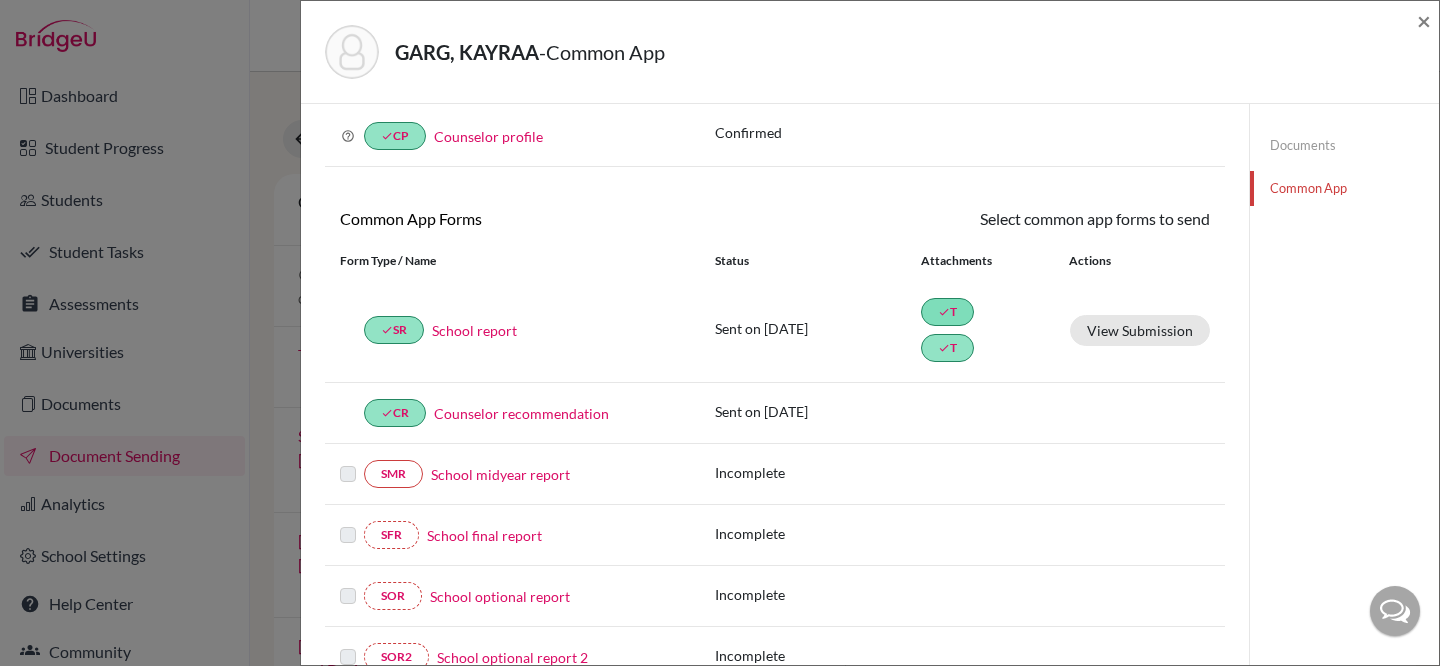 scroll, scrollTop: 103, scrollLeft: 0, axis: vertical 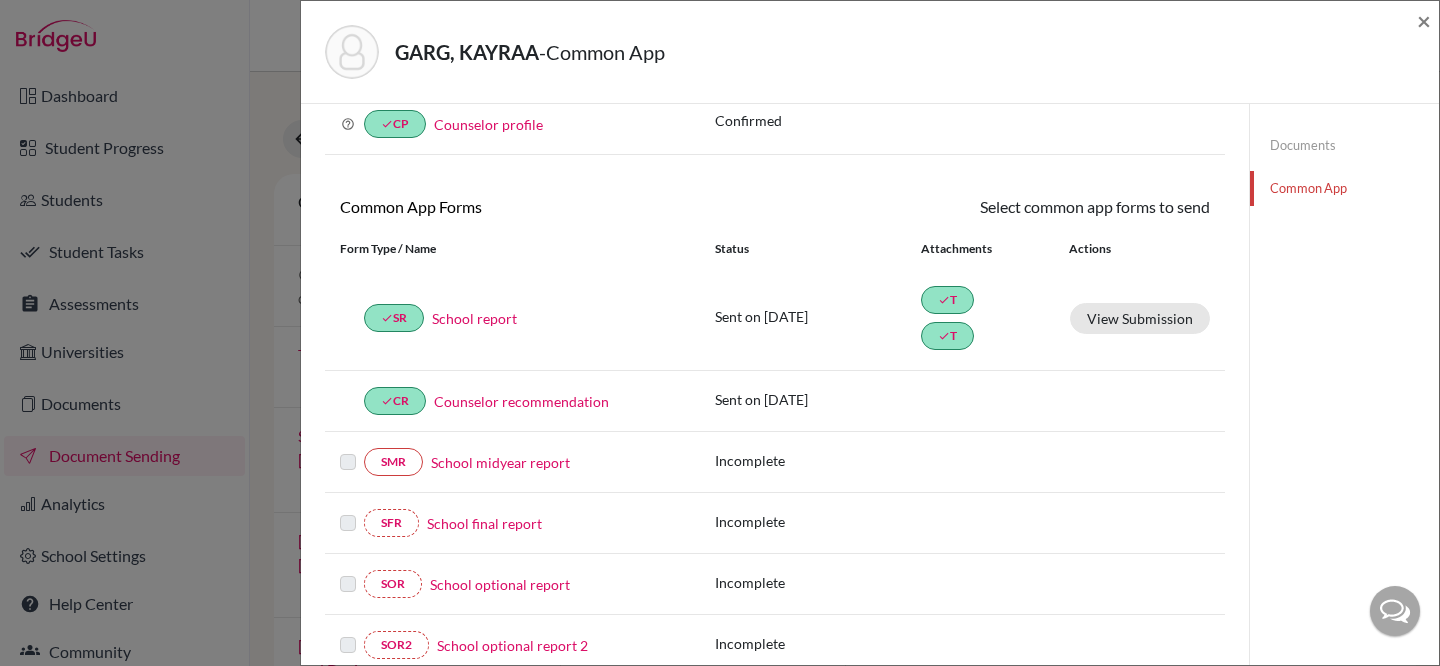 click on "School final report" at bounding box center (484, 523) 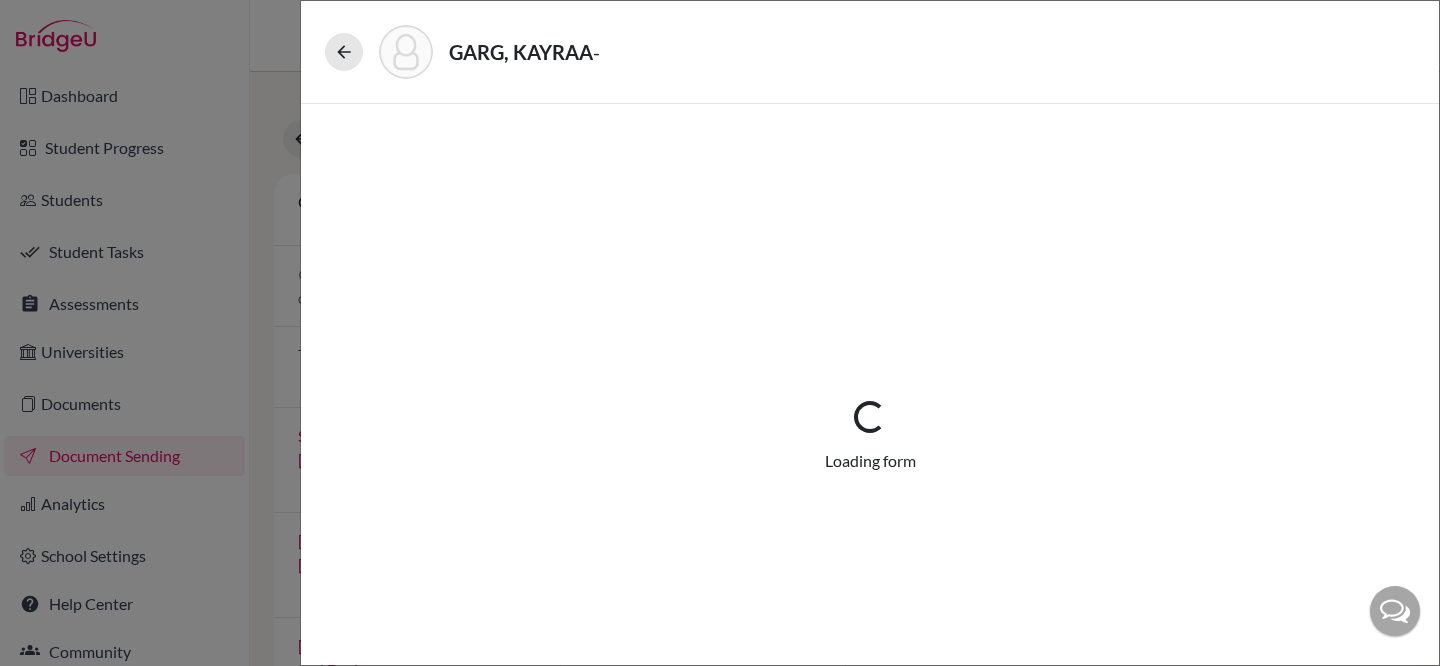 select on "5" 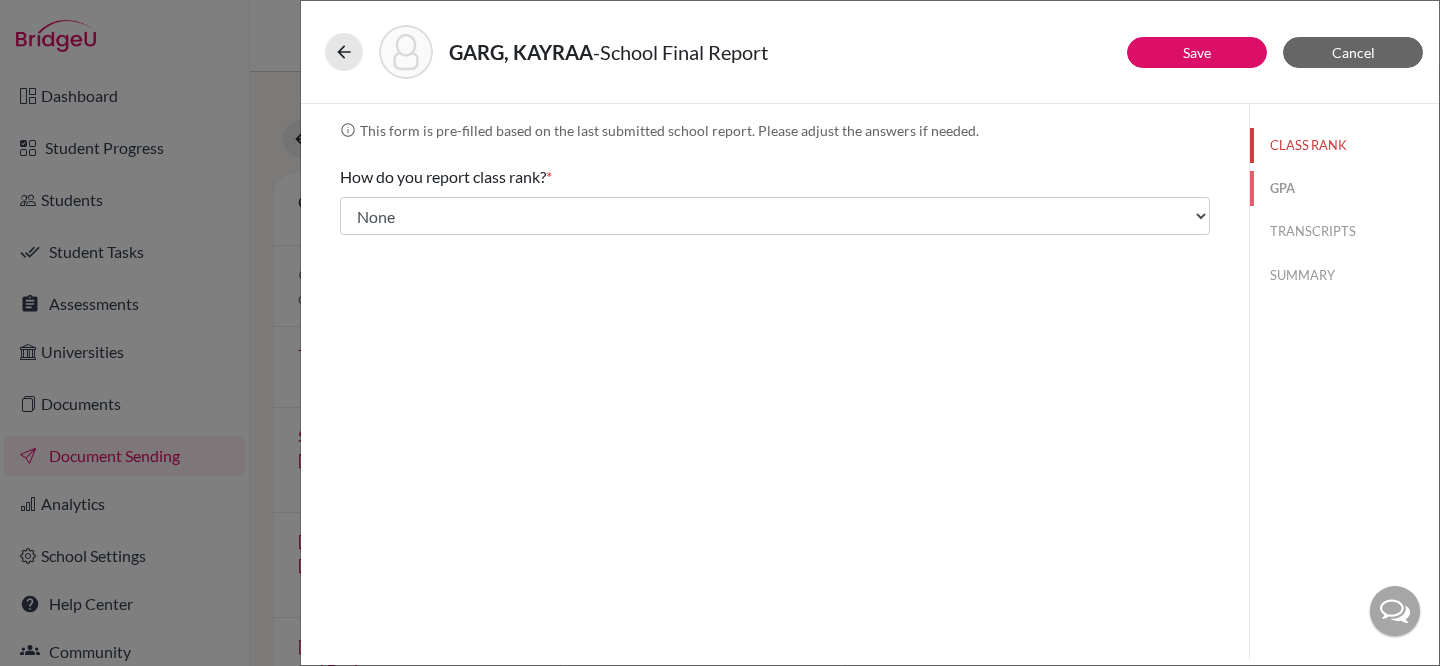 click on "GPA" at bounding box center [1344, 188] 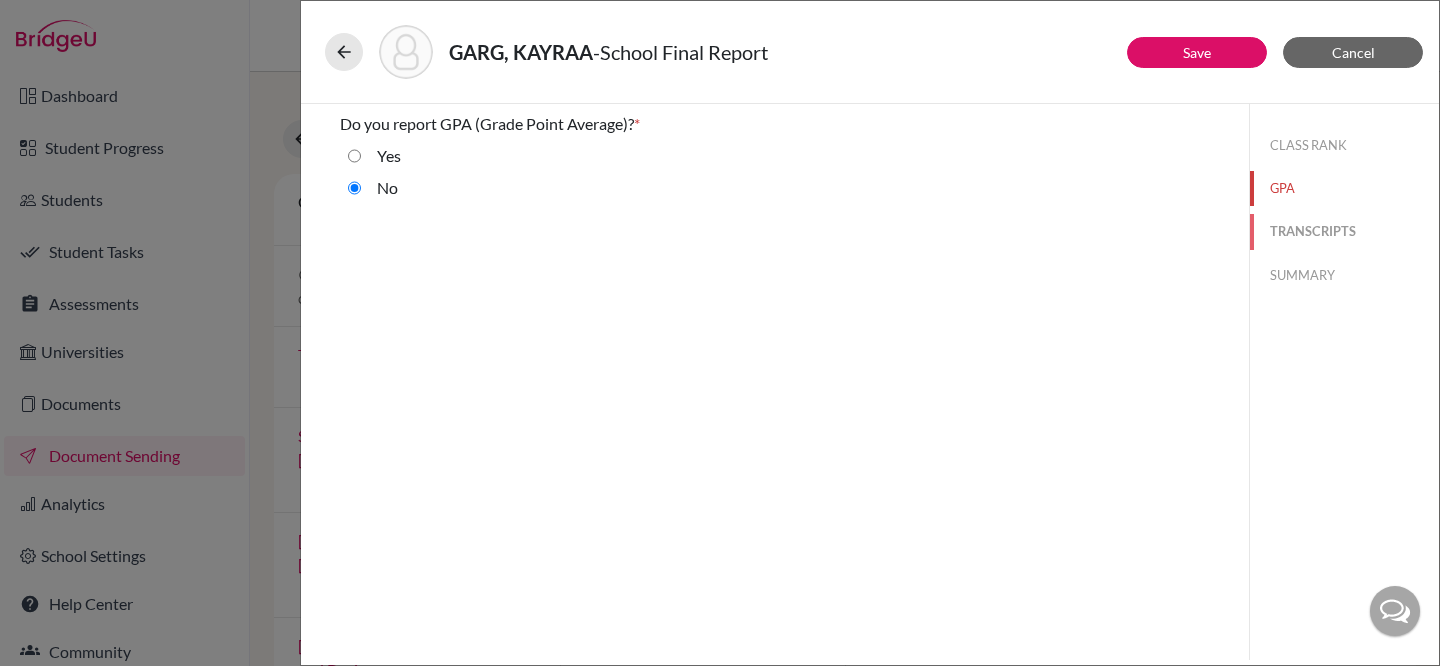 click on "TRANSCRIPTS" at bounding box center (1344, 231) 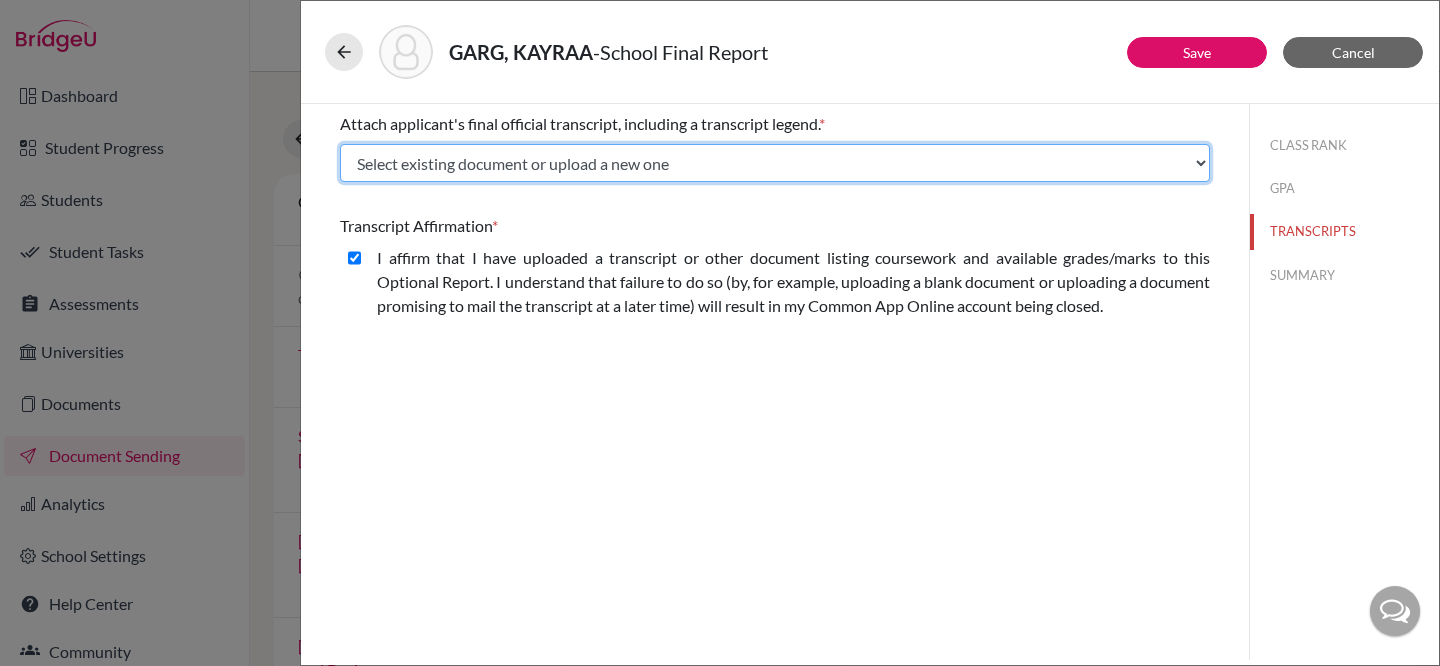 click on "Select existing document or upload a new one Kayraa Transcript Kayraa PS Upload New File" 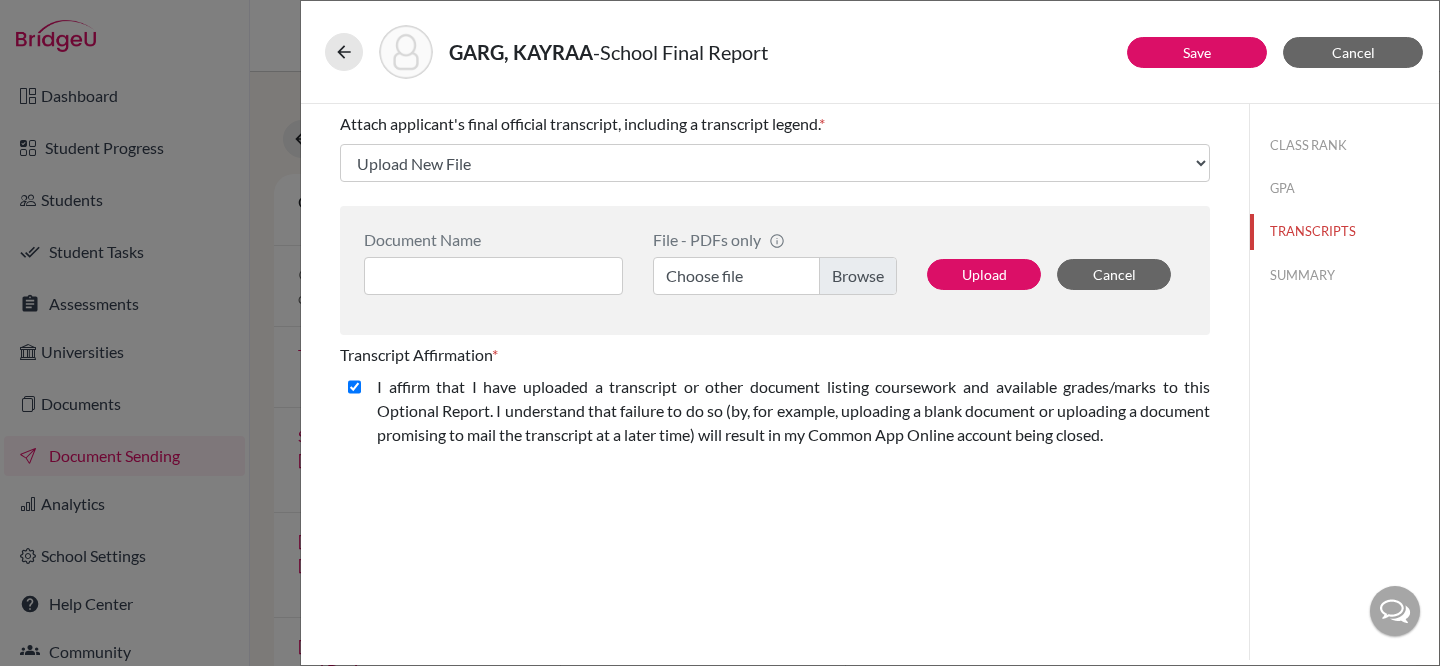 click on "Choose file" at bounding box center [775, 276] 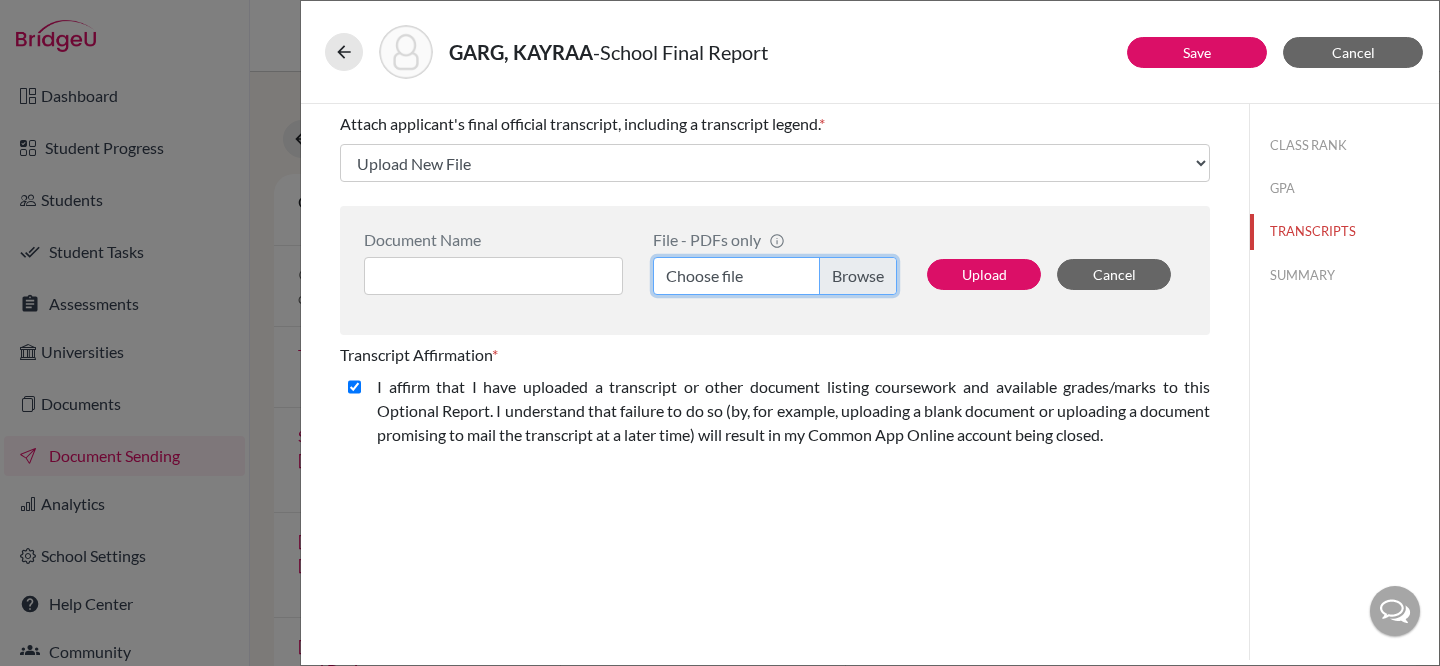 click on "Choose file" at bounding box center [775, 276] 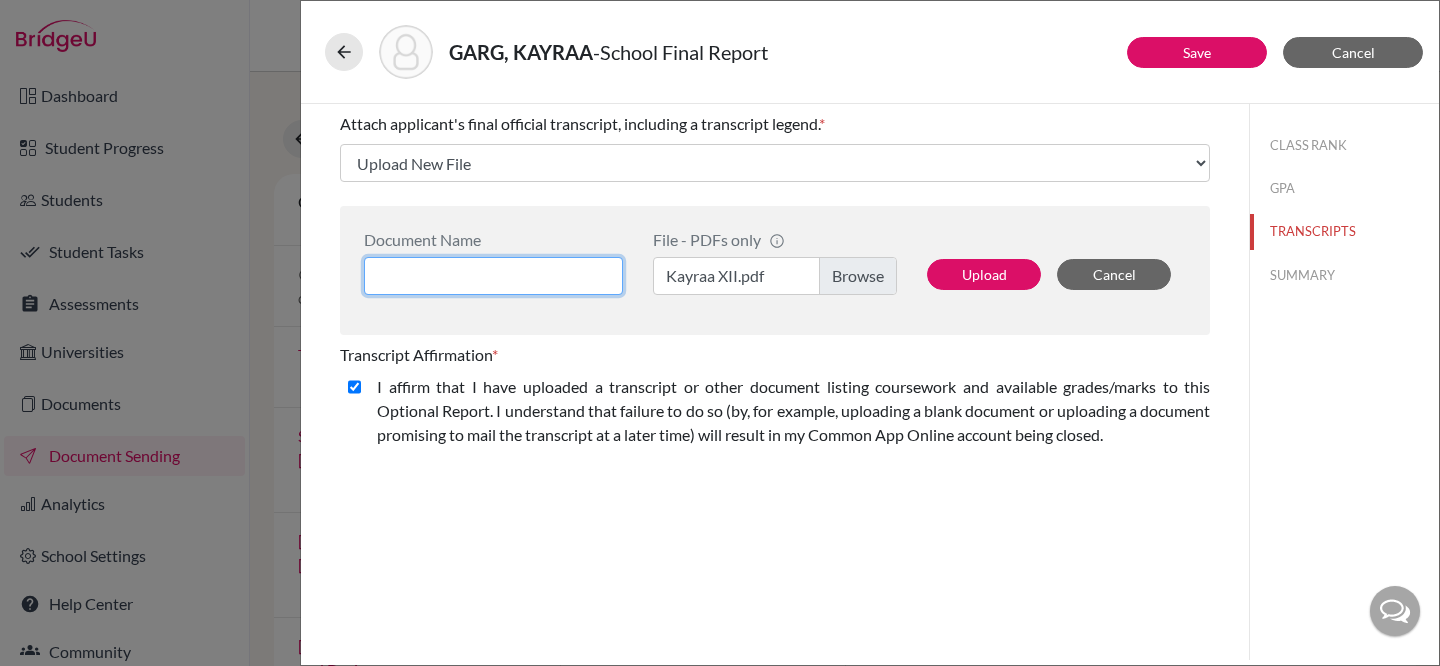 click at bounding box center (493, 276) 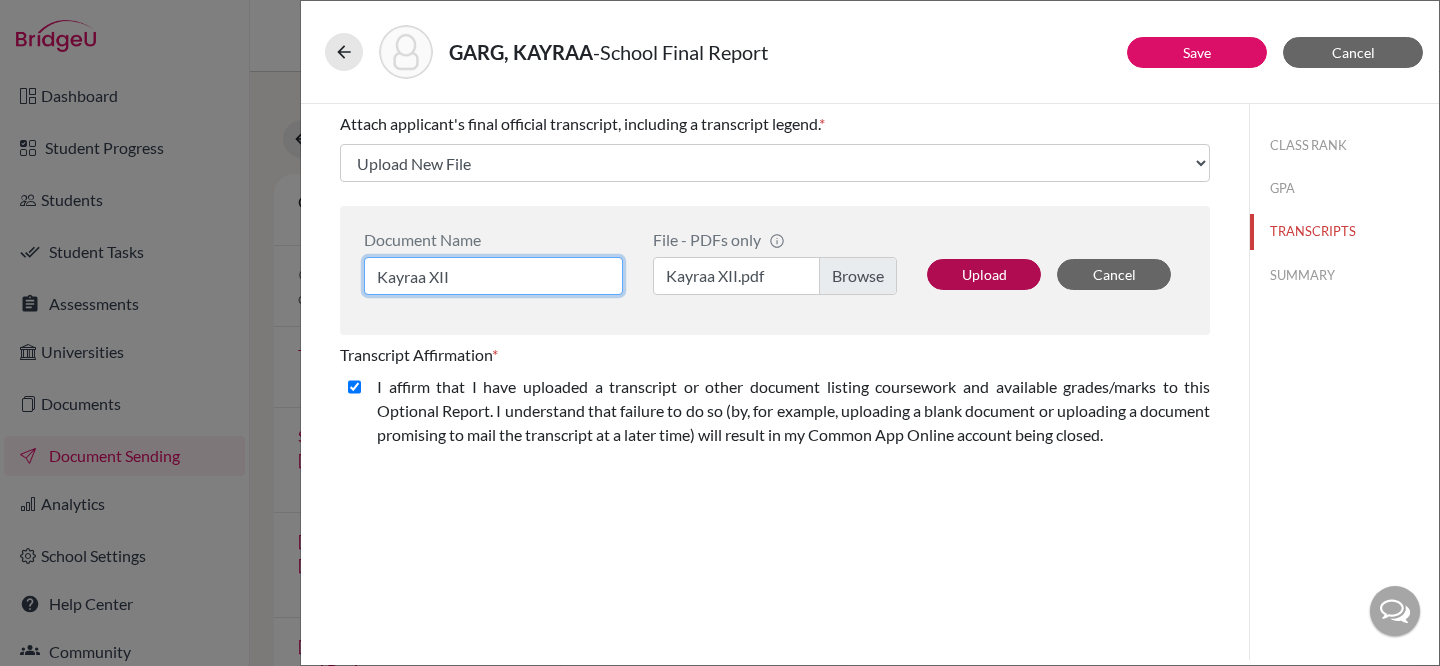 type on "Kayraa XII" 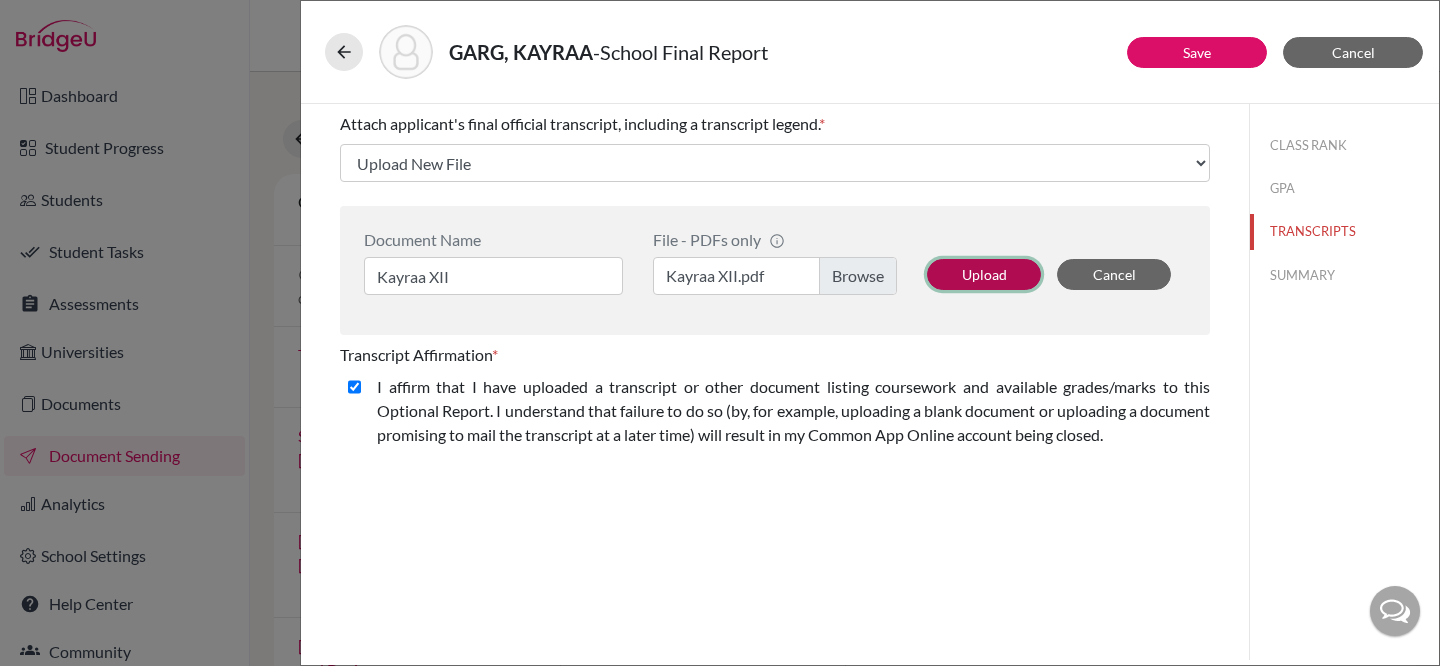 click on "Upload" at bounding box center [984, 274] 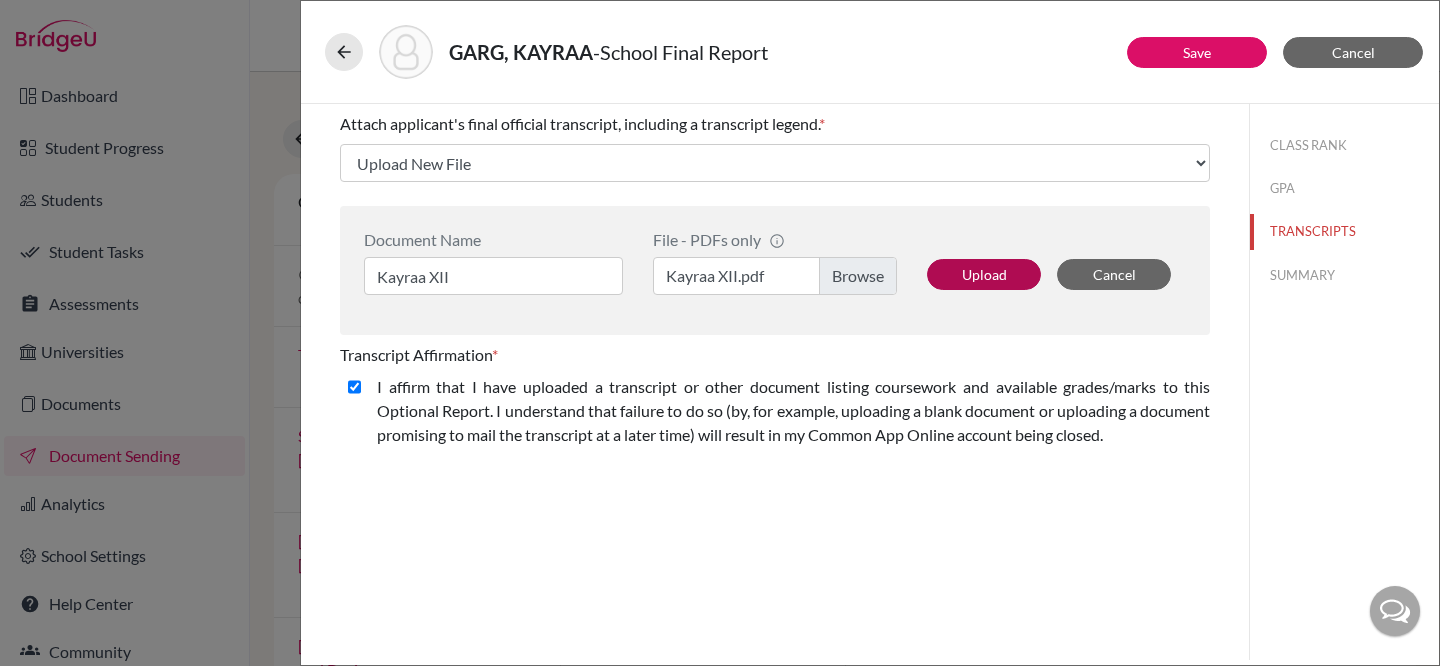 select on "656088" 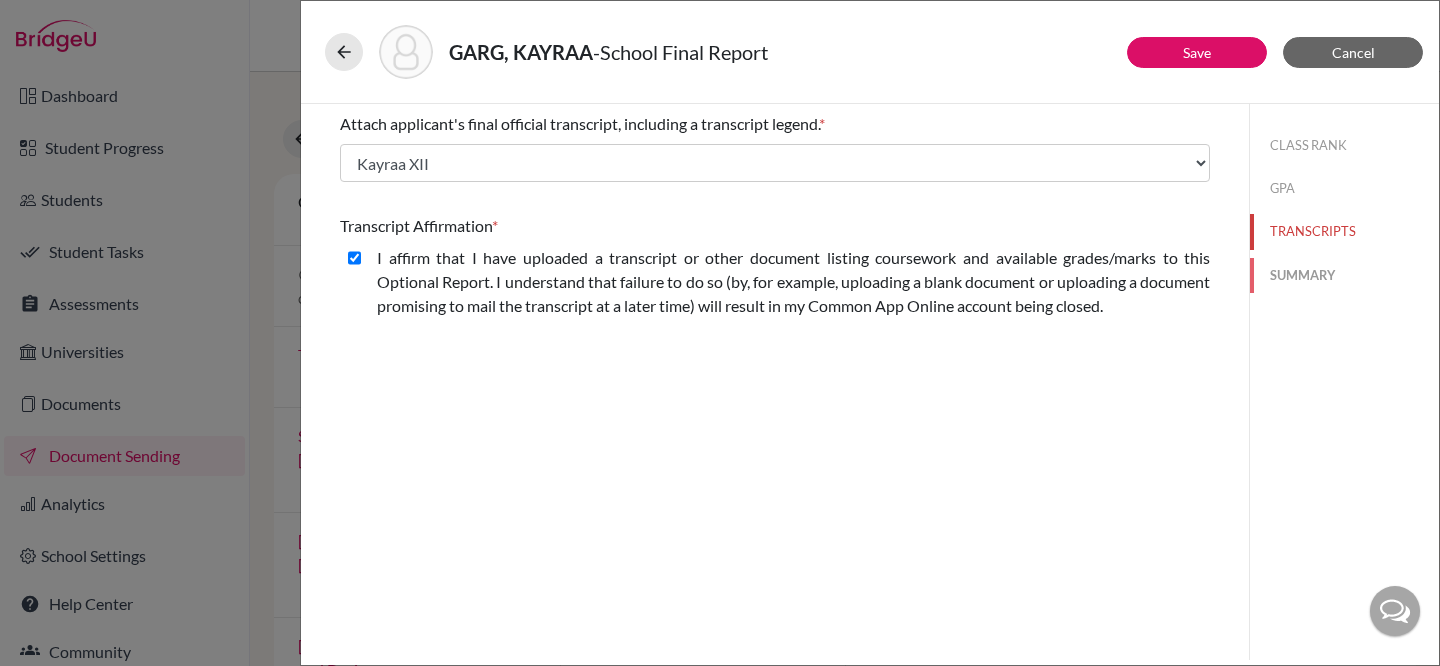 click on "SUMMARY" at bounding box center [1344, 275] 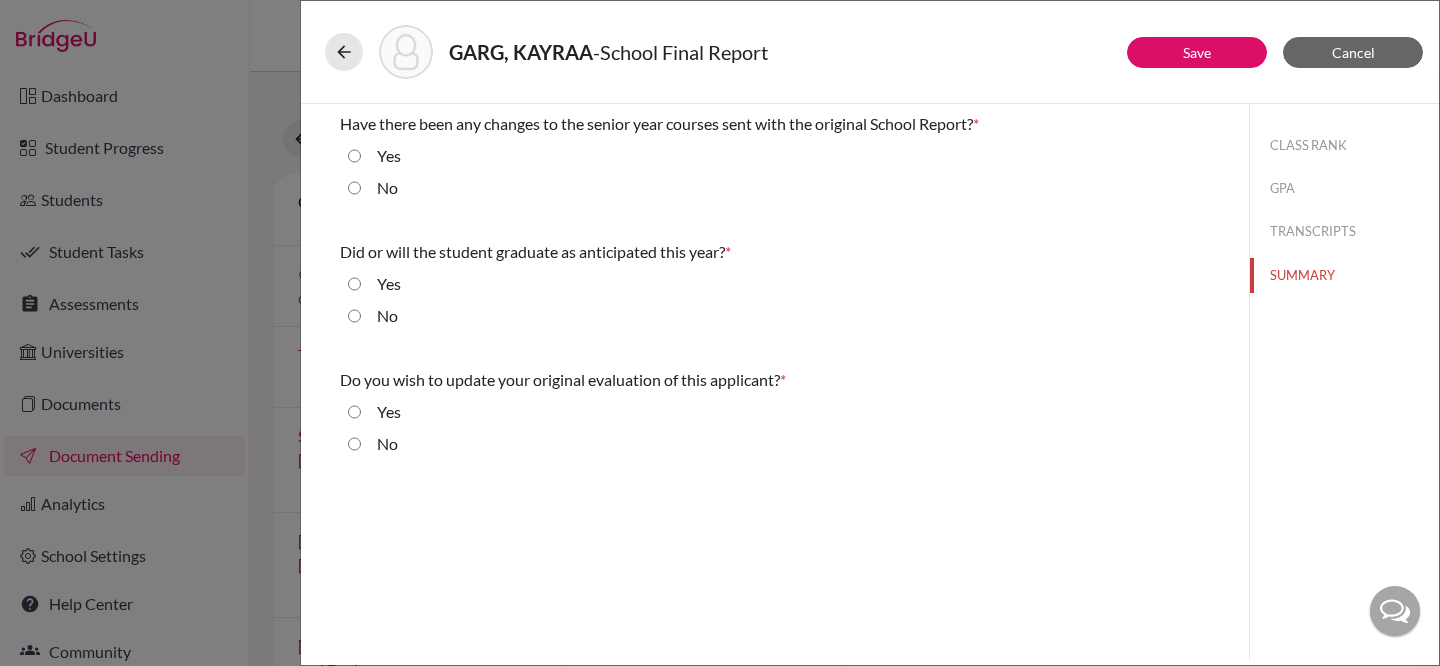 click on "No" at bounding box center [354, 188] 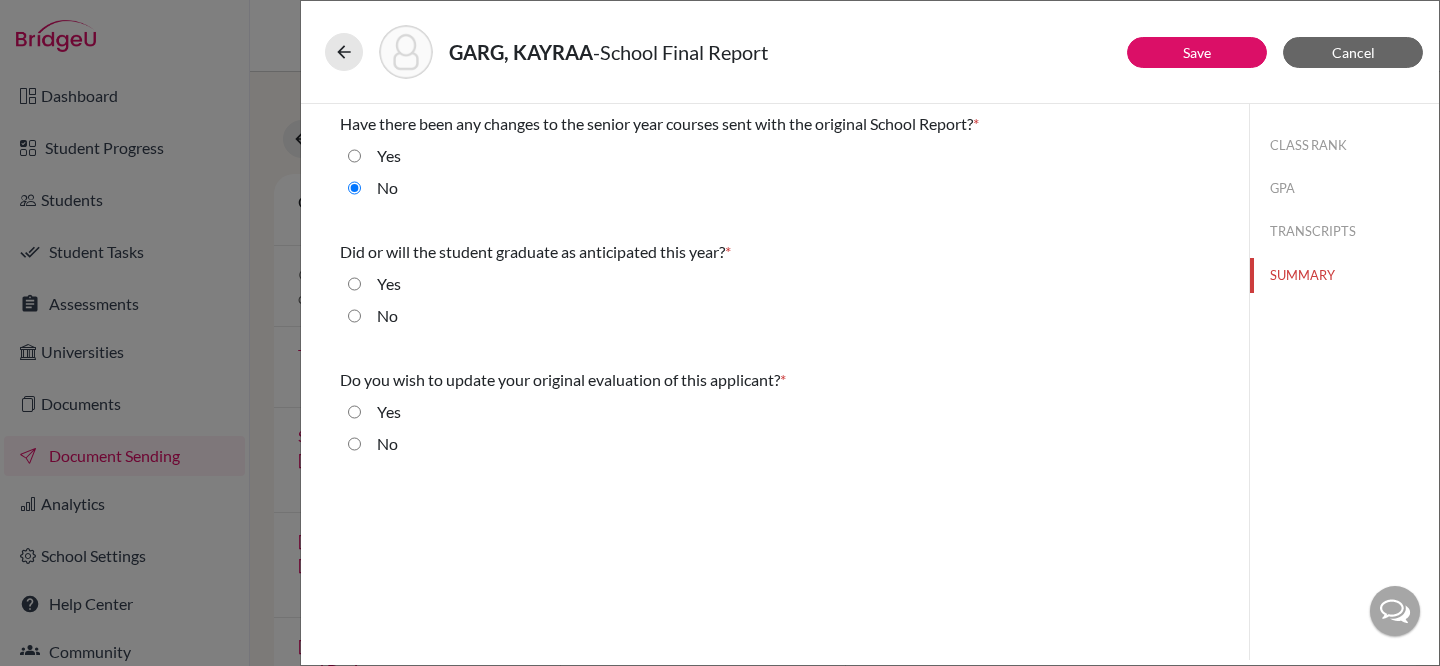 click on "Yes" at bounding box center [354, 284] 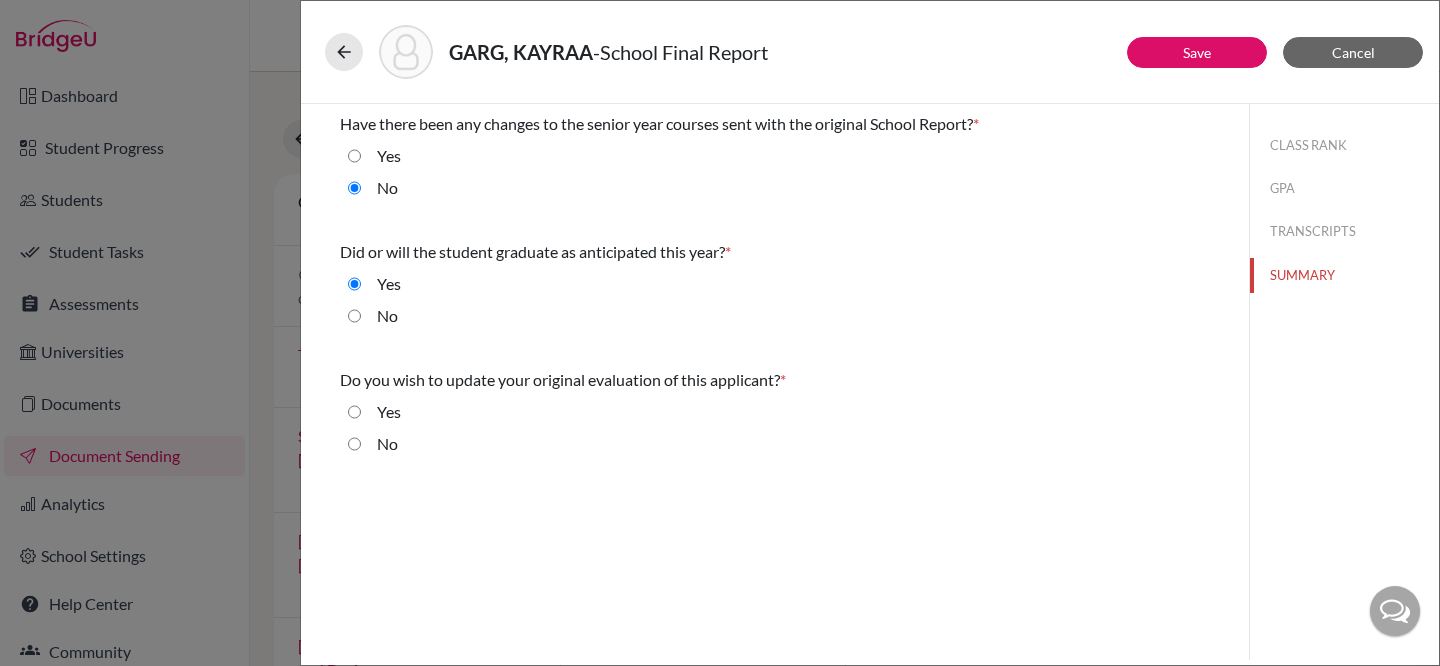 click on "No" at bounding box center (354, 444) 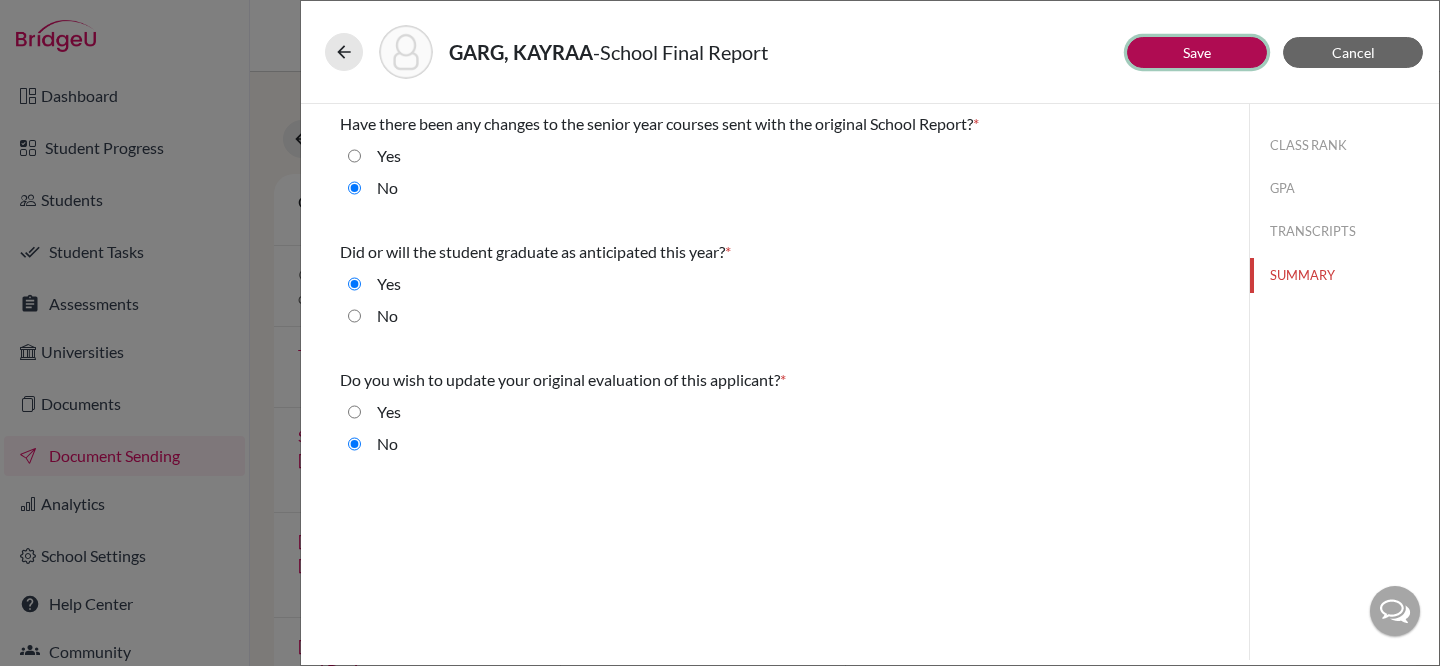 click on "Save" at bounding box center [1197, 52] 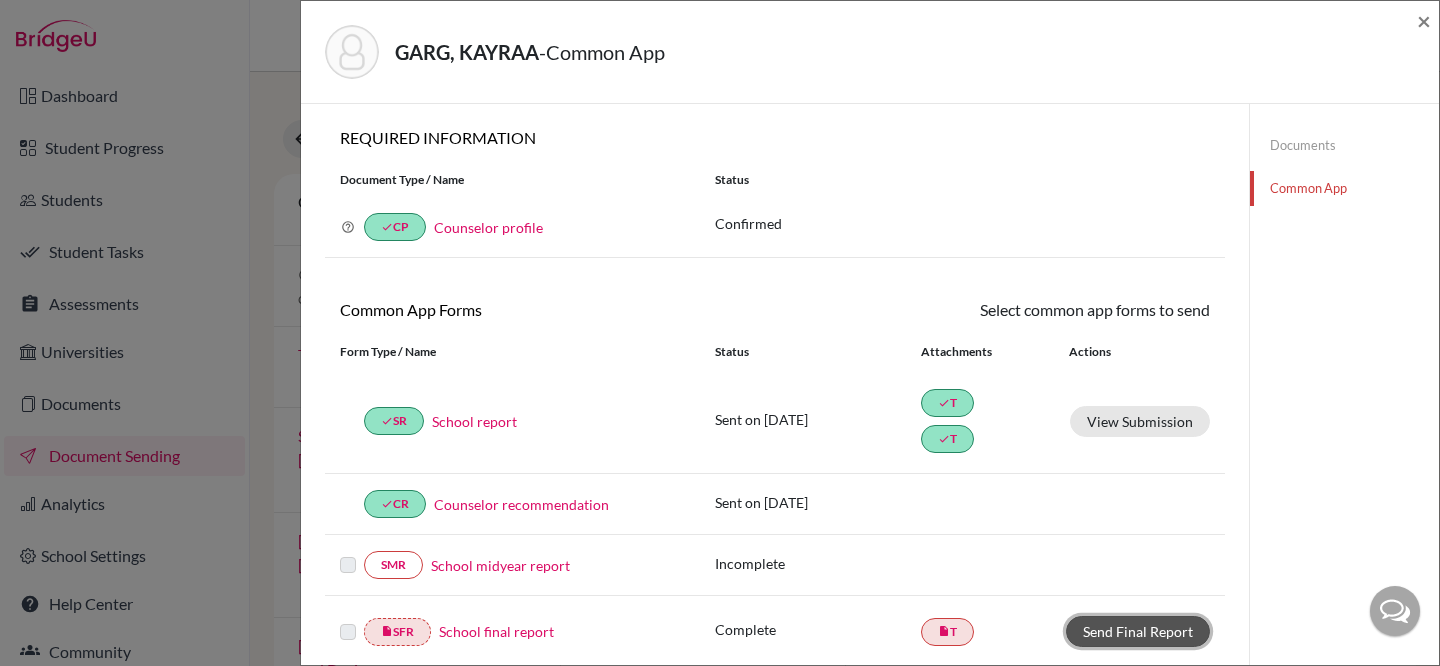 click on "Send Final Report" at bounding box center [1138, 631] 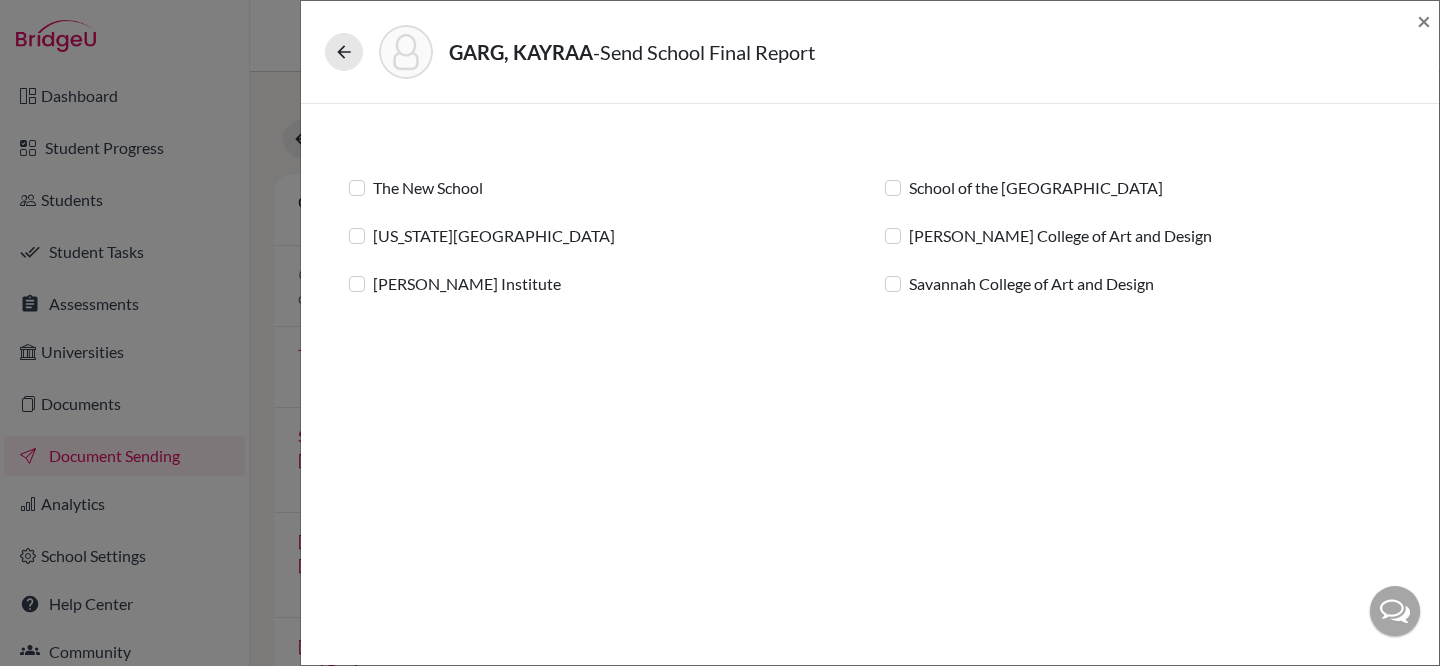 click on "The New School" at bounding box center (428, 188) 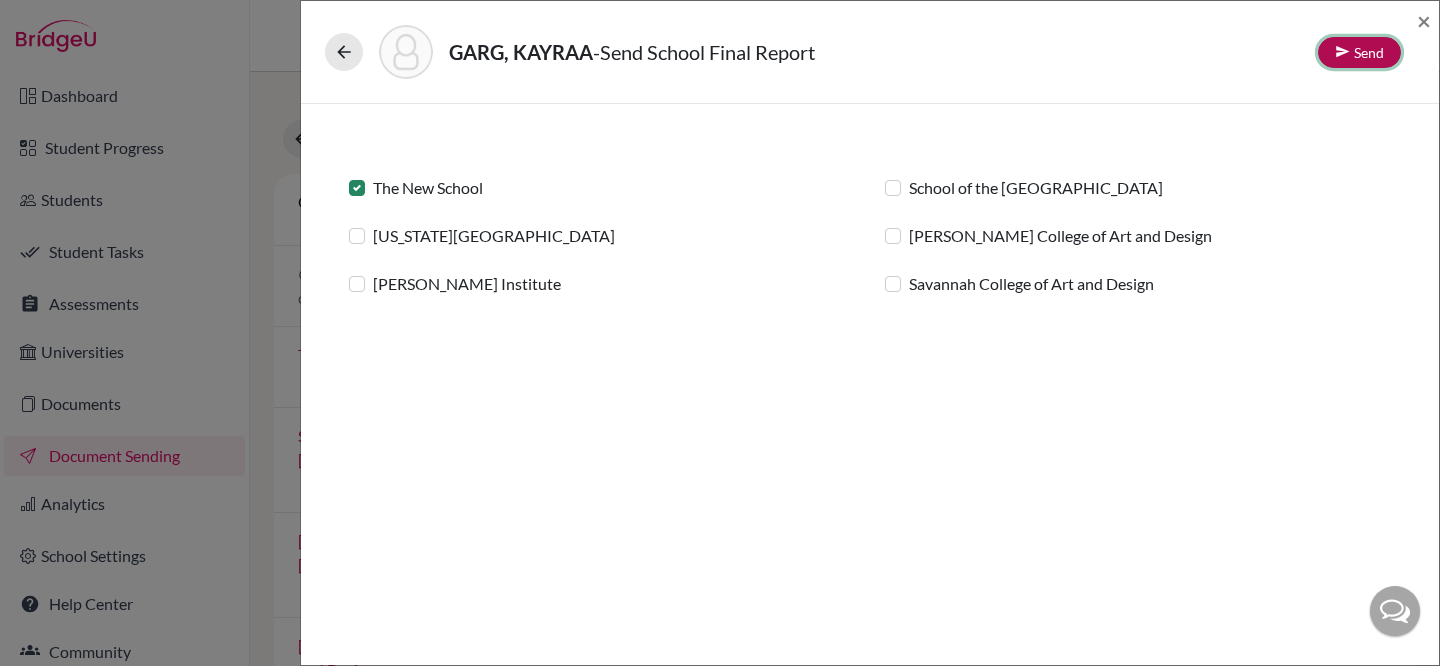 click on "Send" 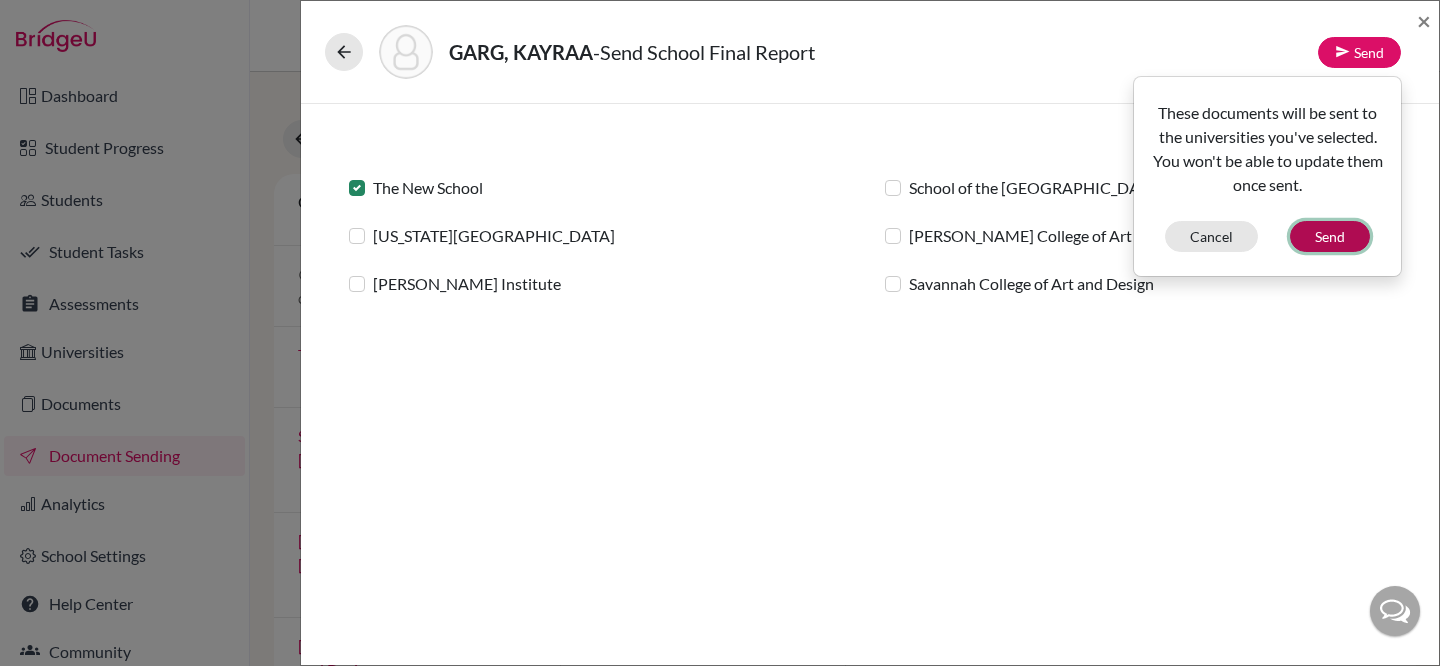 click on "Send" at bounding box center [1330, 236] 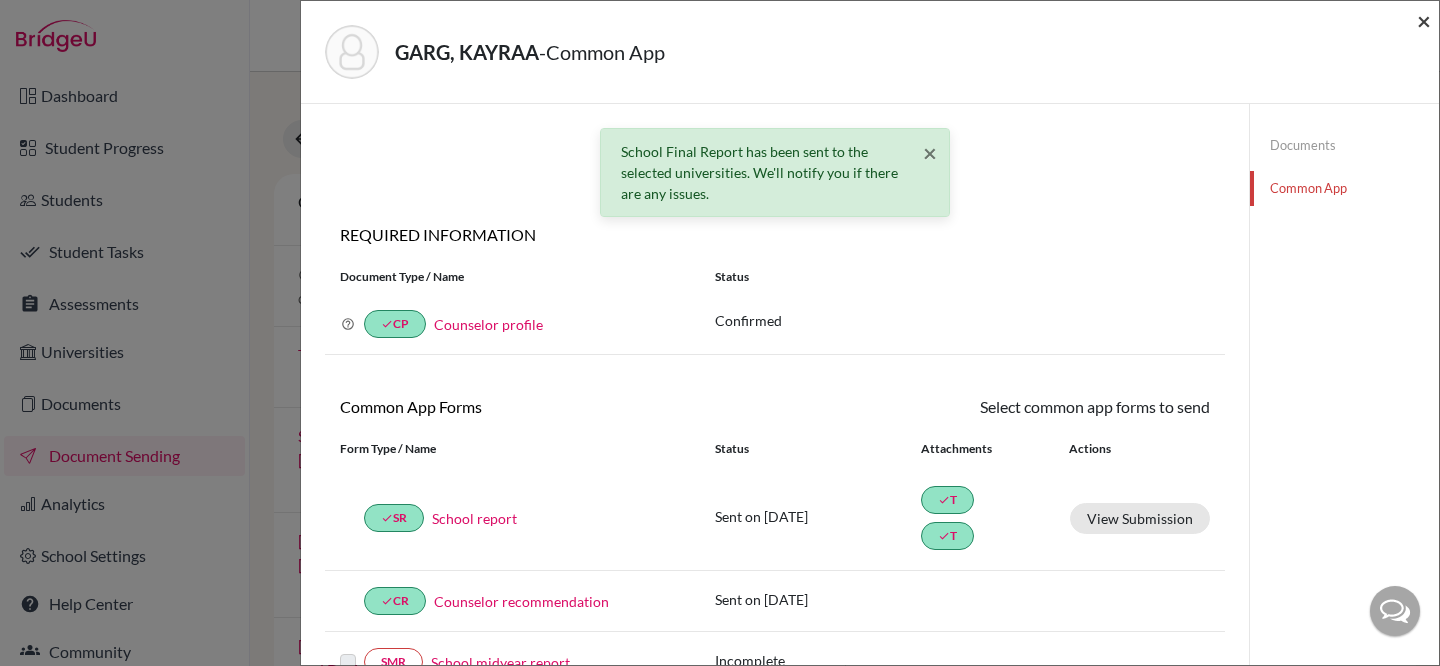 click on "×" at bounding box center (1424, 20) 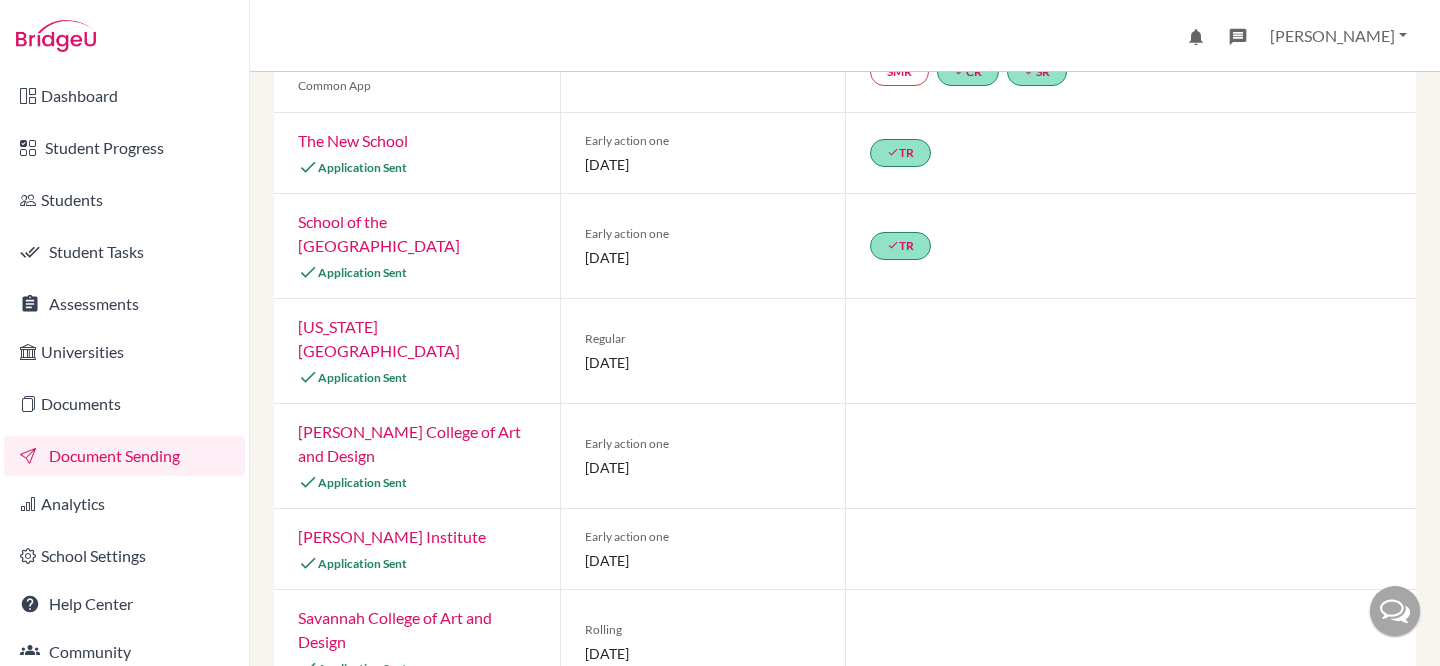 scroll, scrollTop: 218, scrollLeft: 0, axis: vertical 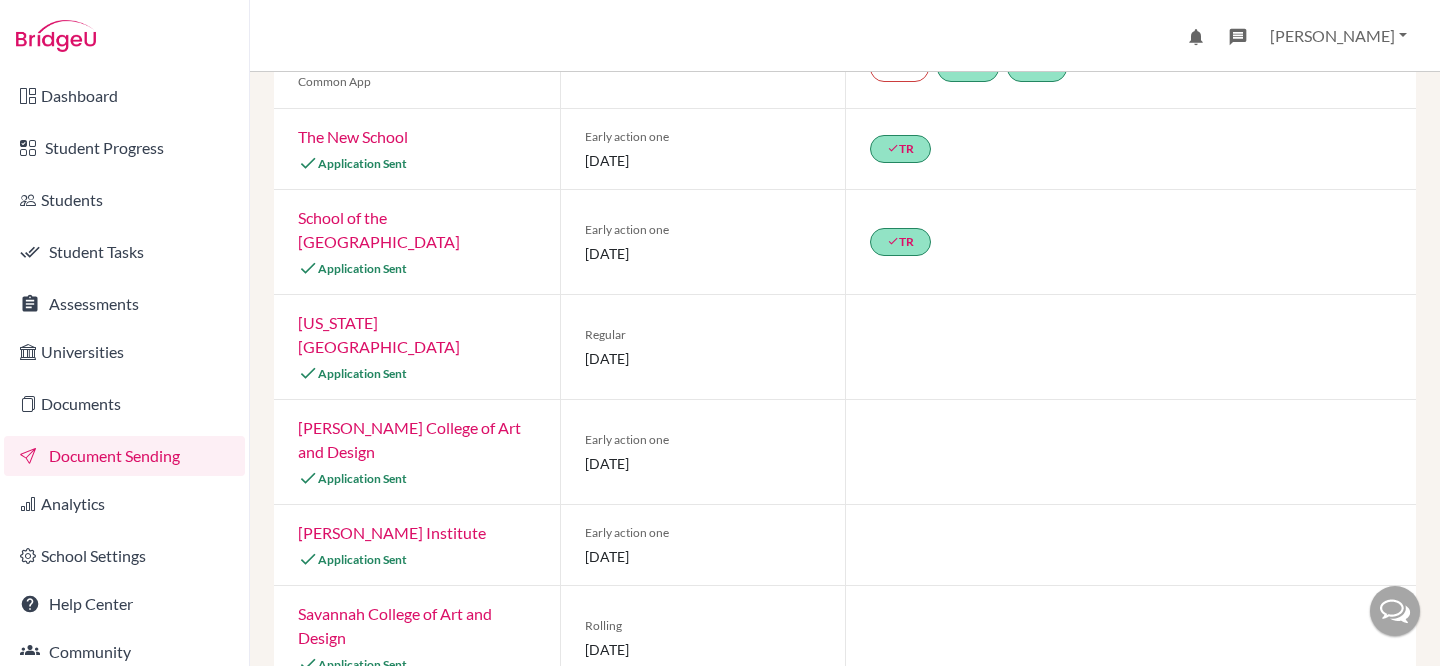 click on "Document Sending" at bounding box center [124, 456] 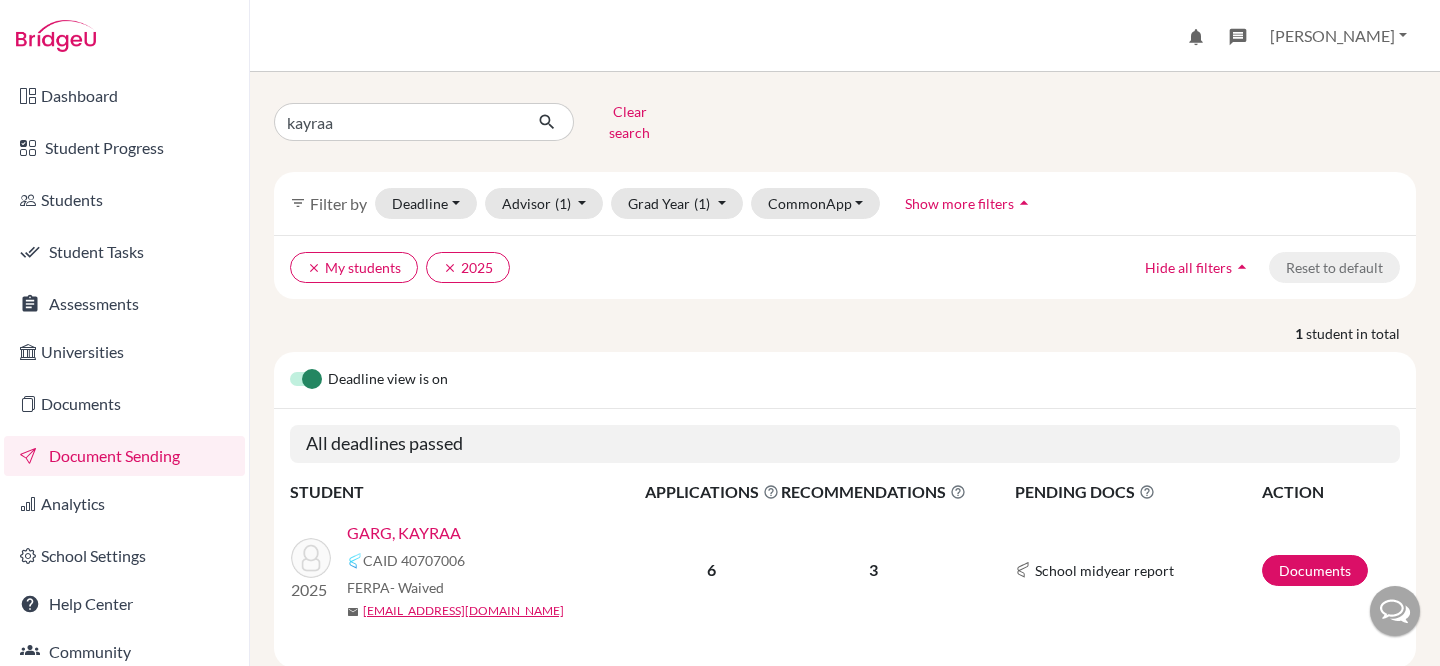 scroll, scrollTop: 0, scrollLeft: 0, axis: both 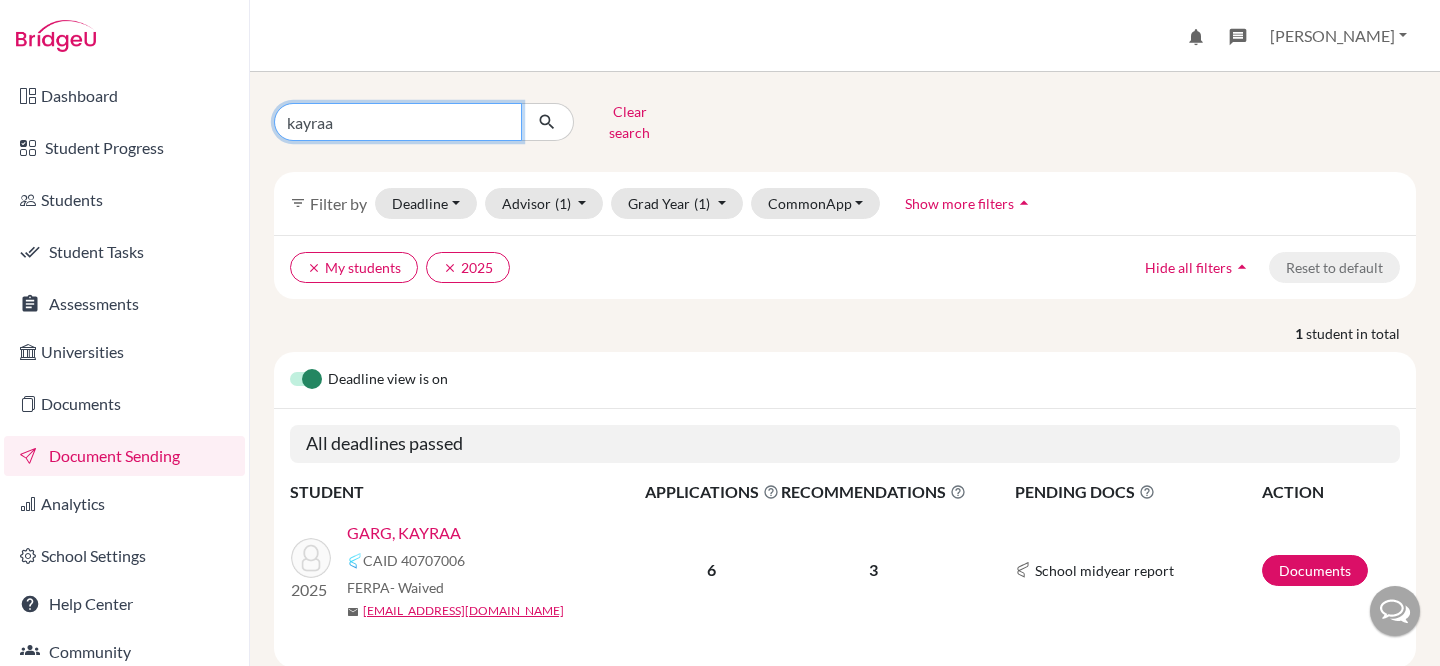 click on "kayraa" at bounding box center (398, 122) 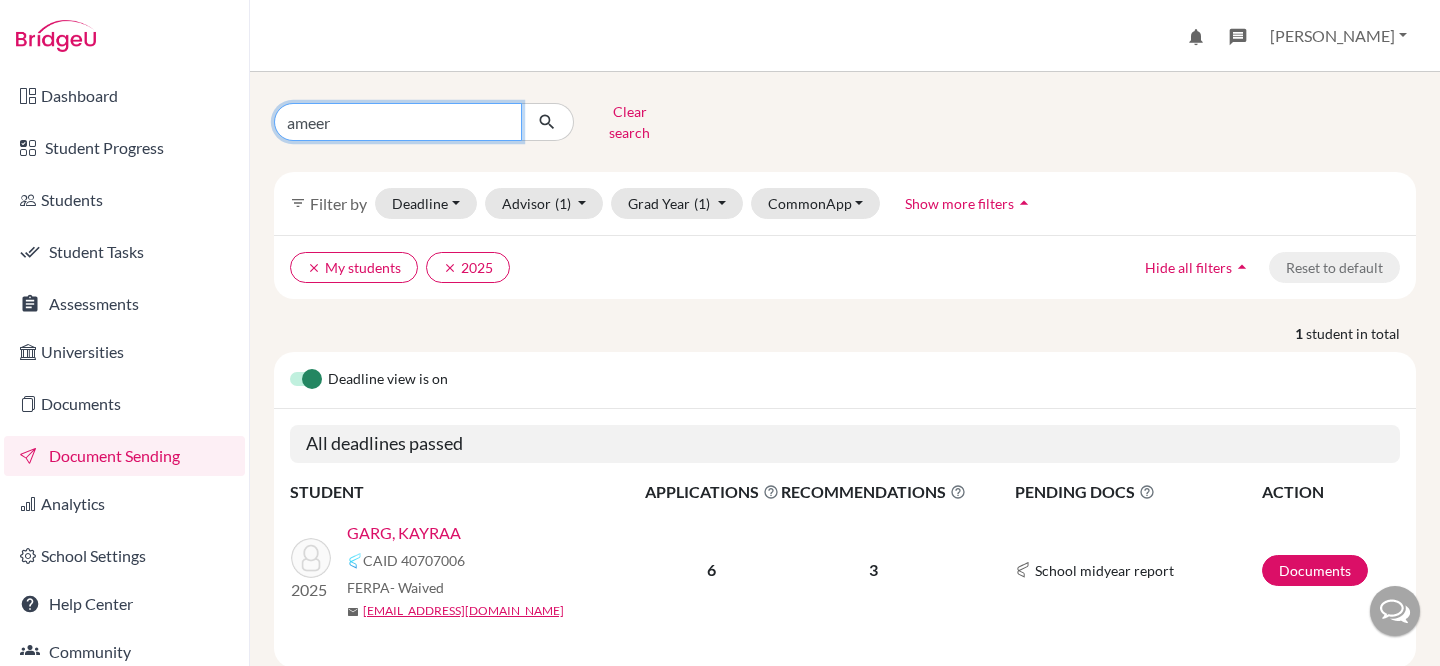 type on "ameera" 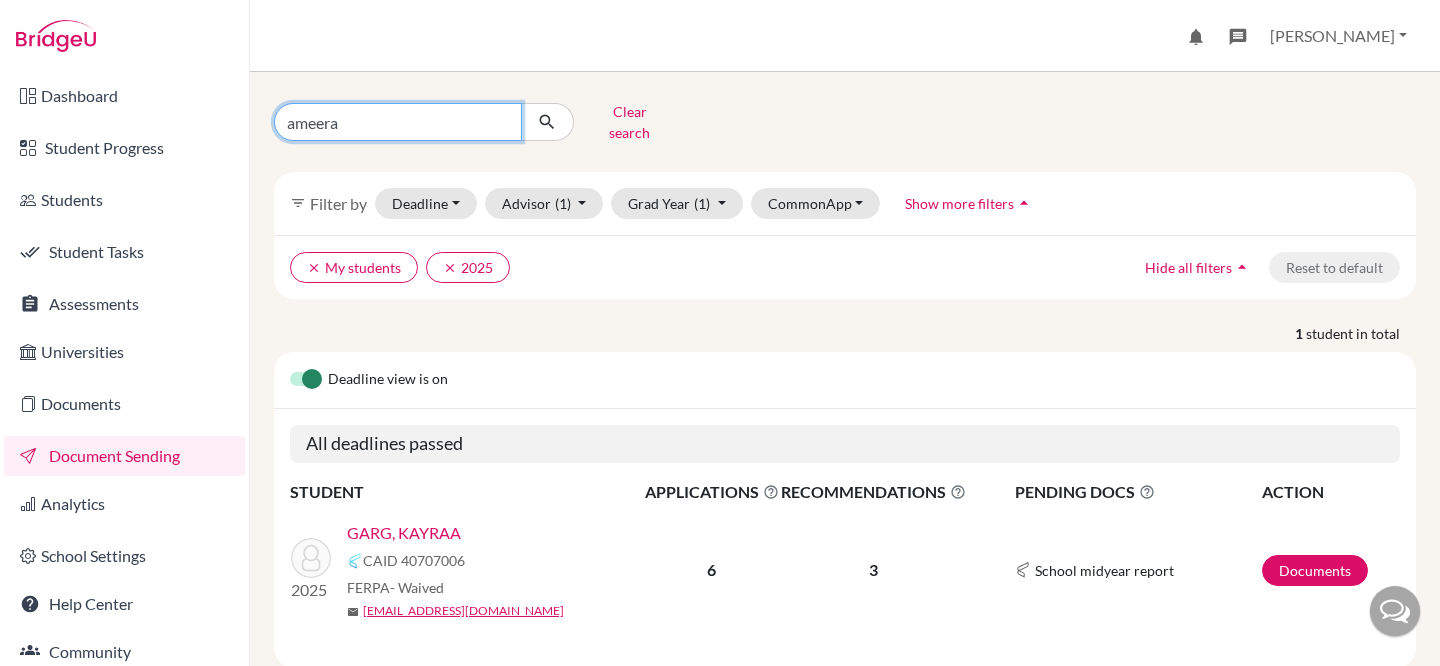 click at bounding box center (547, 122) 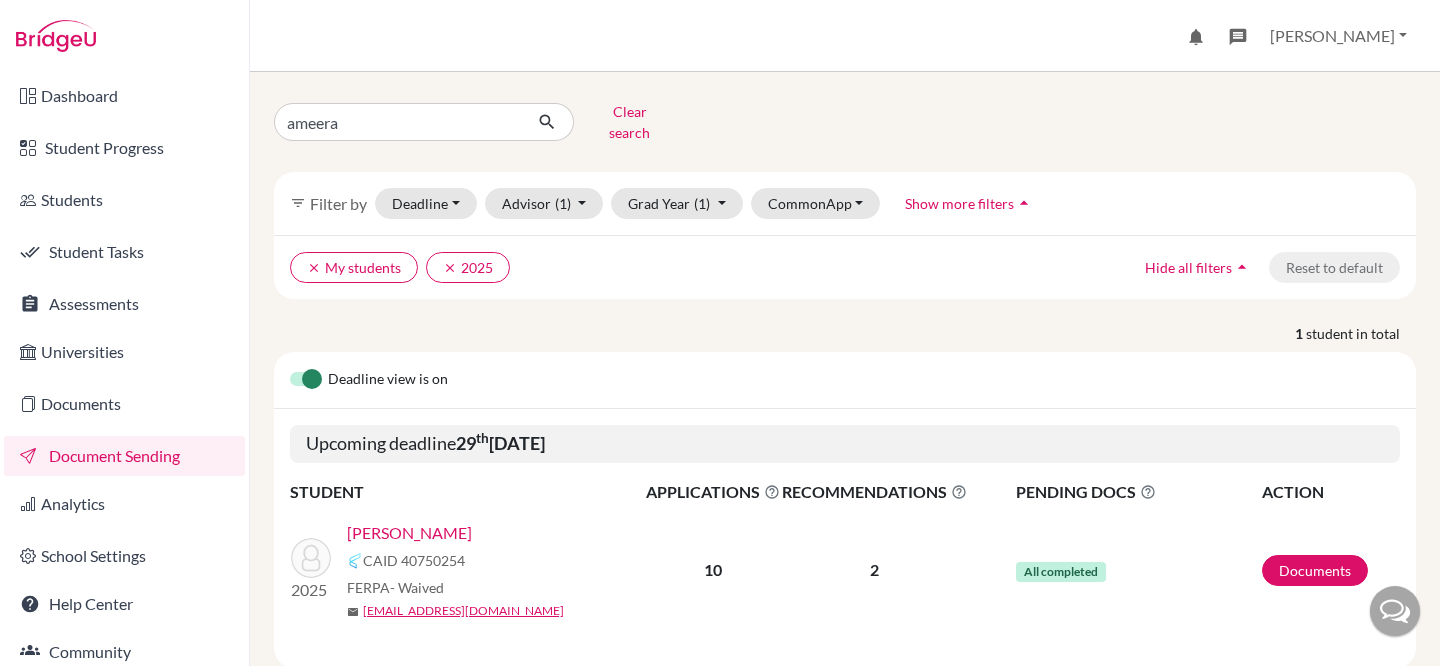 click on "[PERSON_NAME]" at bounding box center (409, 533) 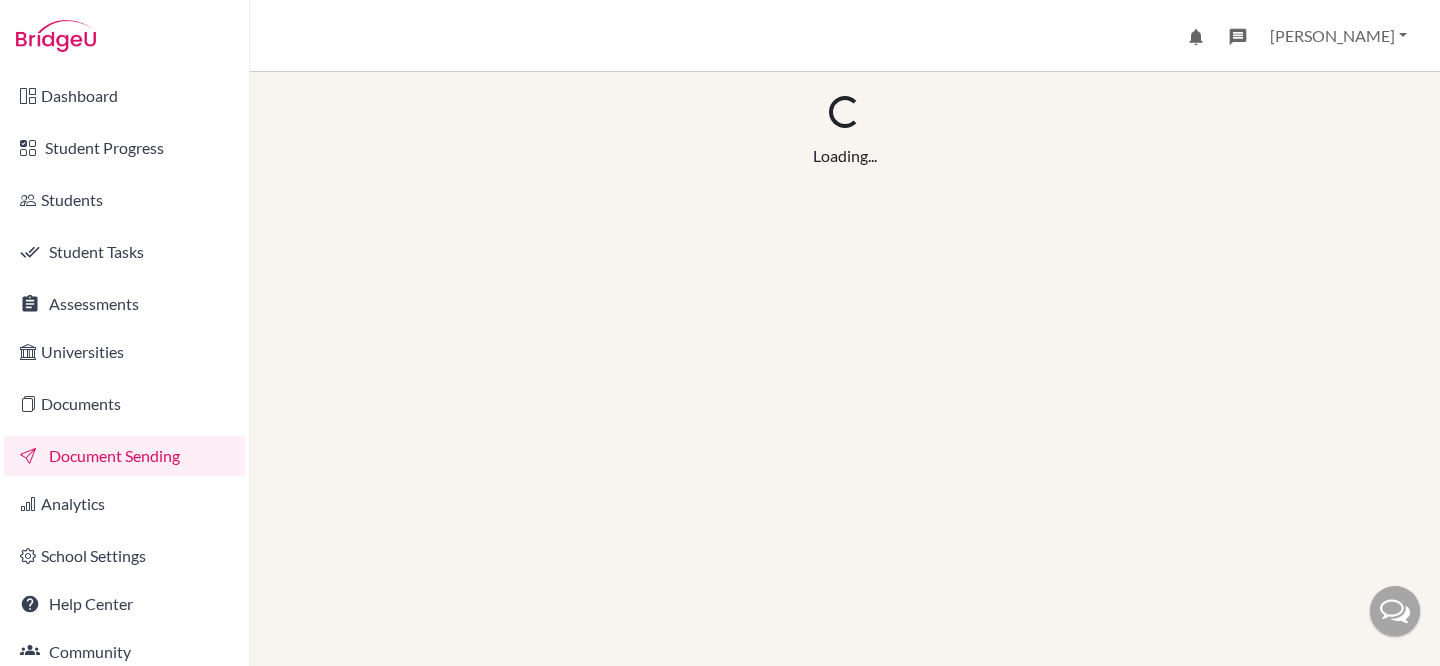 scroll, scrollTop: 0, scrollLeft: 0, axis: both 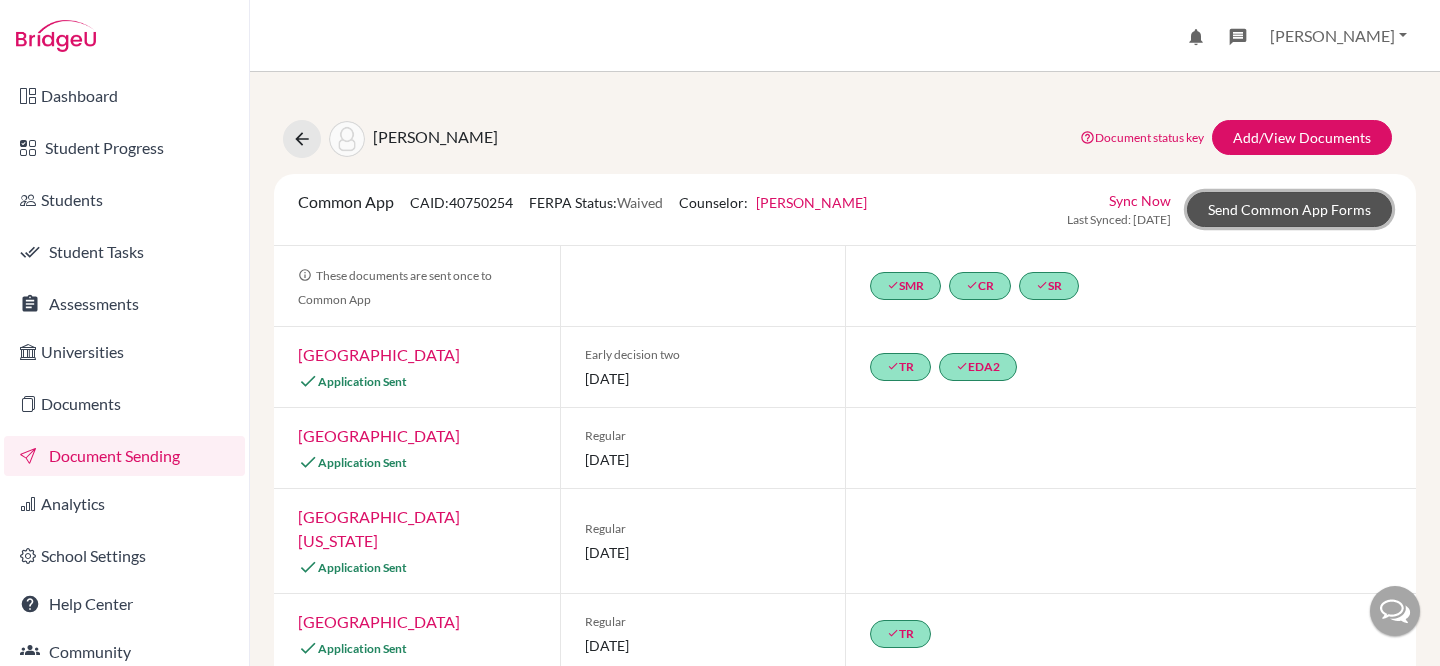 click on "Send Common App Forms" at bounding box center (1289, 209) 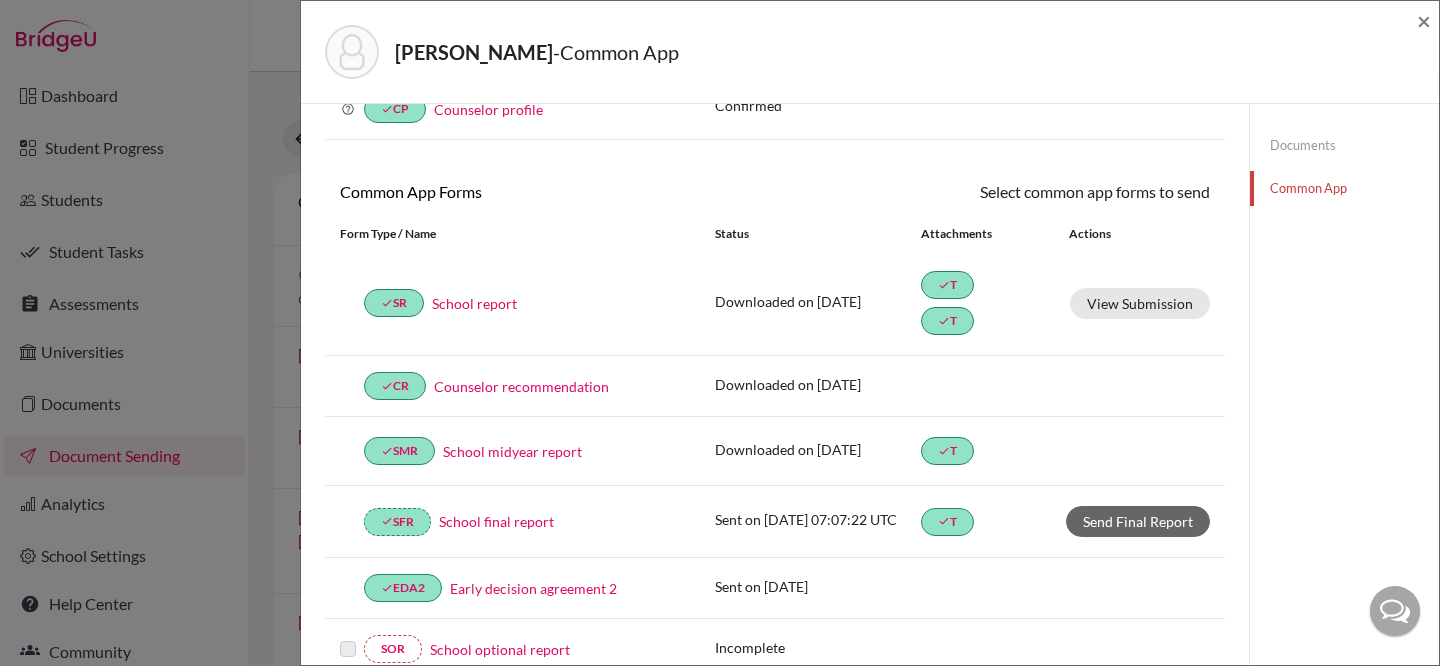 scroll, scrollTop: 119, scrollLeft: 0, axis: vertical 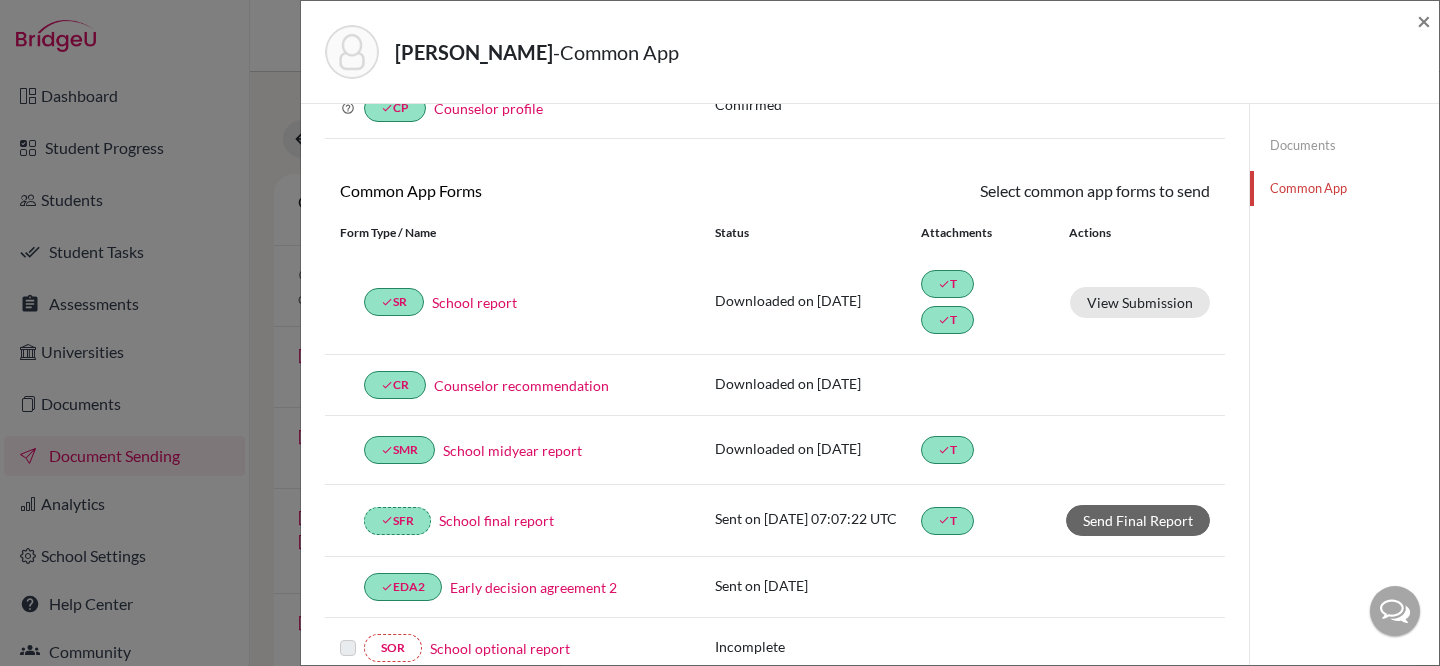 click on "School final report" at bounding box center [496, 520] 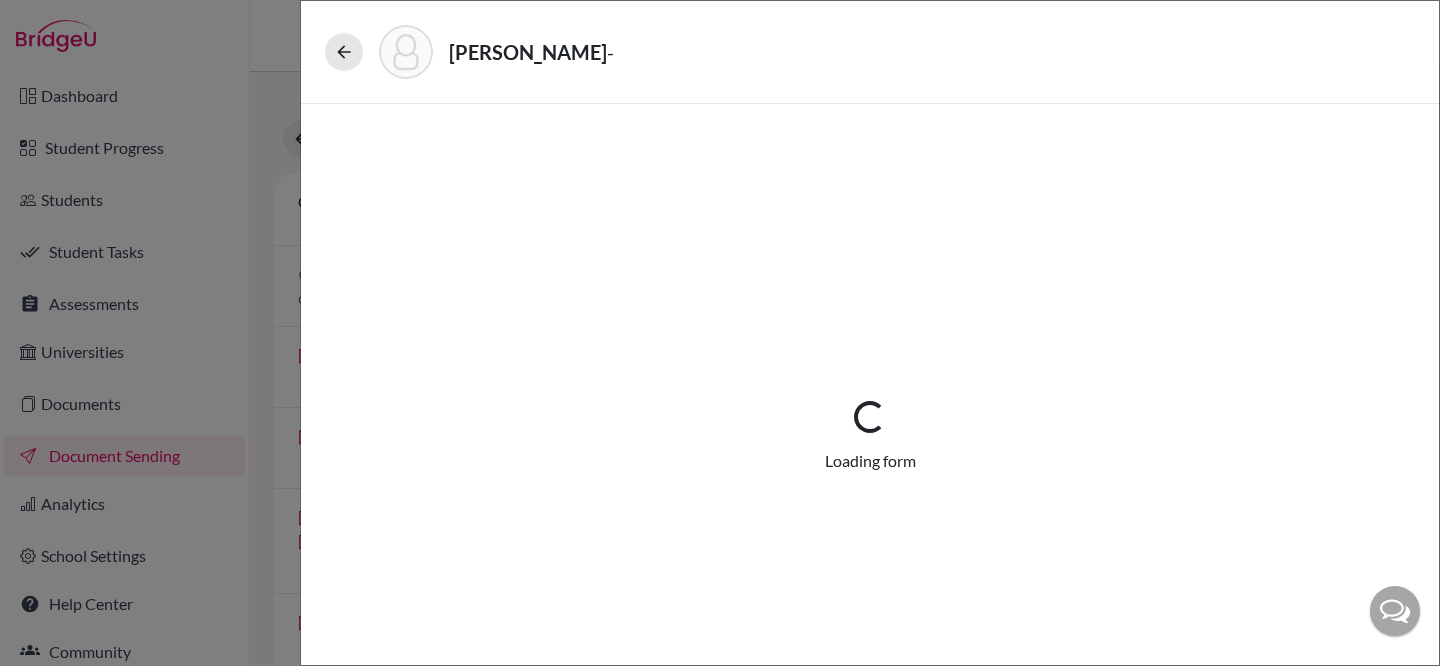 select on "5" 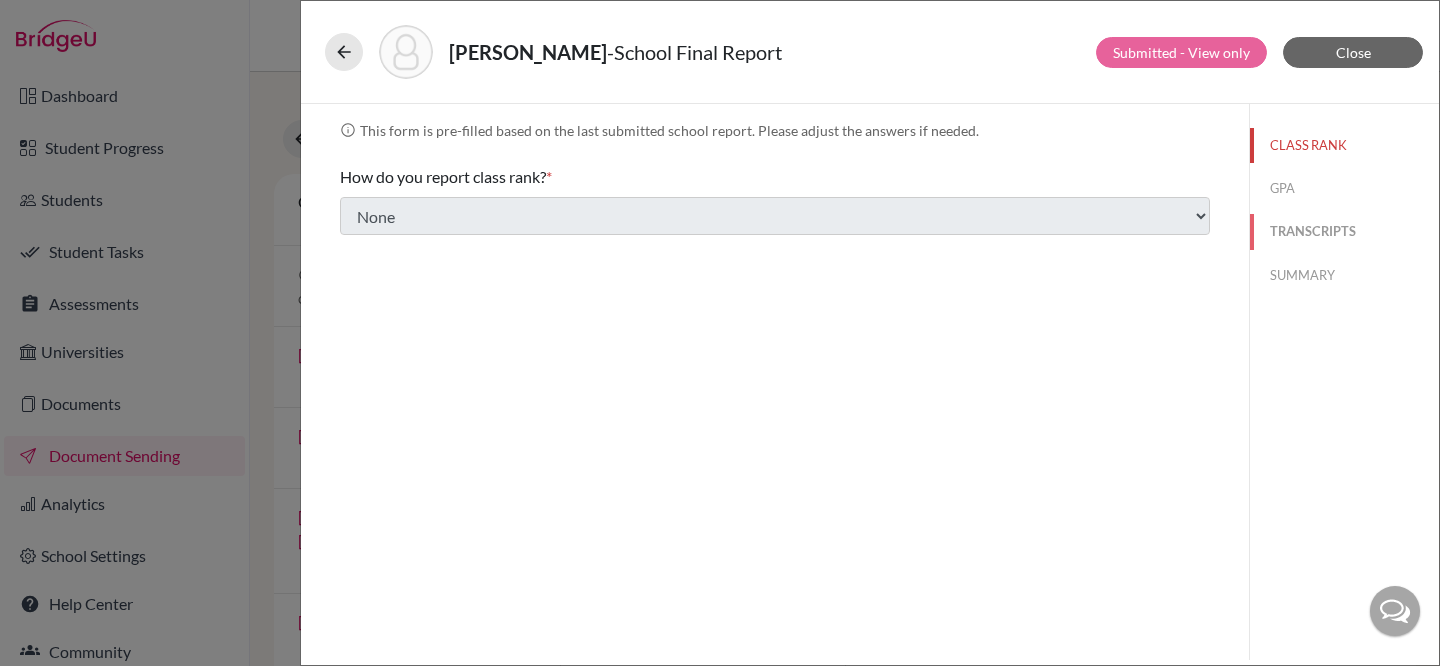 click on "TRANSCRIPTS" at bounding box center (1344, 231) 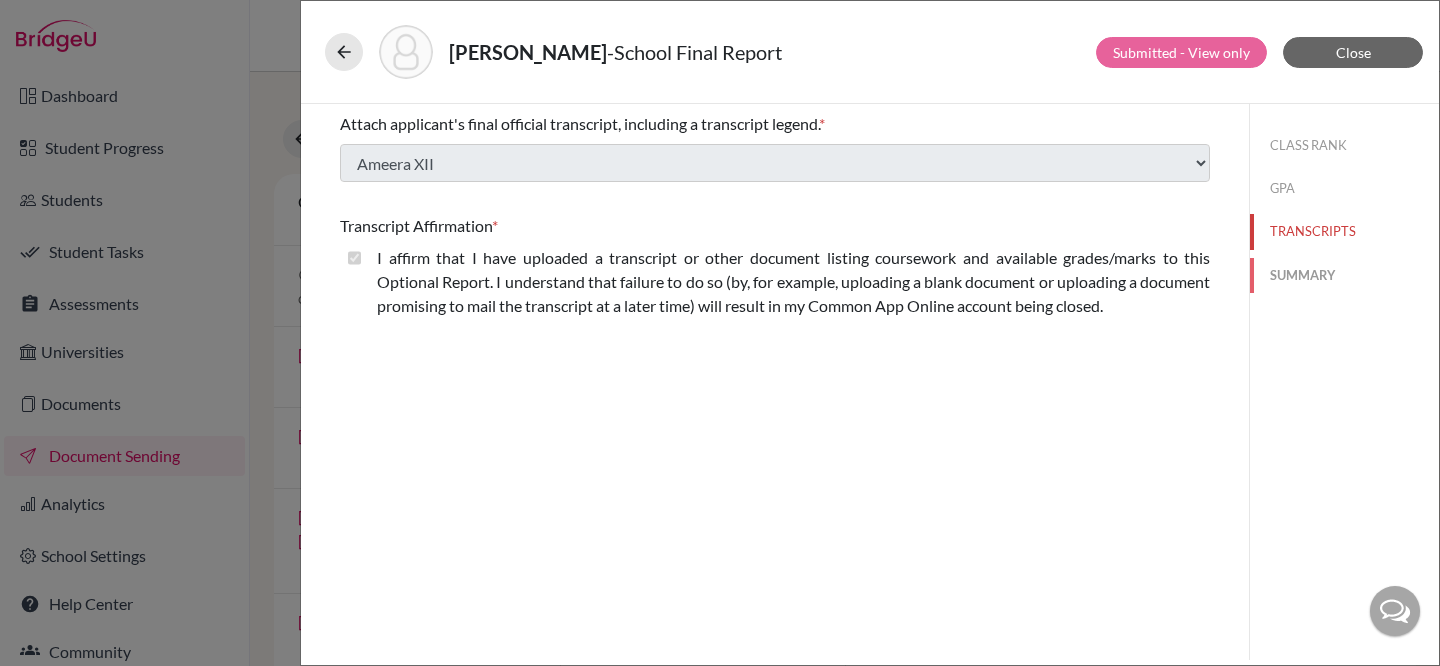 click on "SUMMARY" at bounding box center [1344, 275] 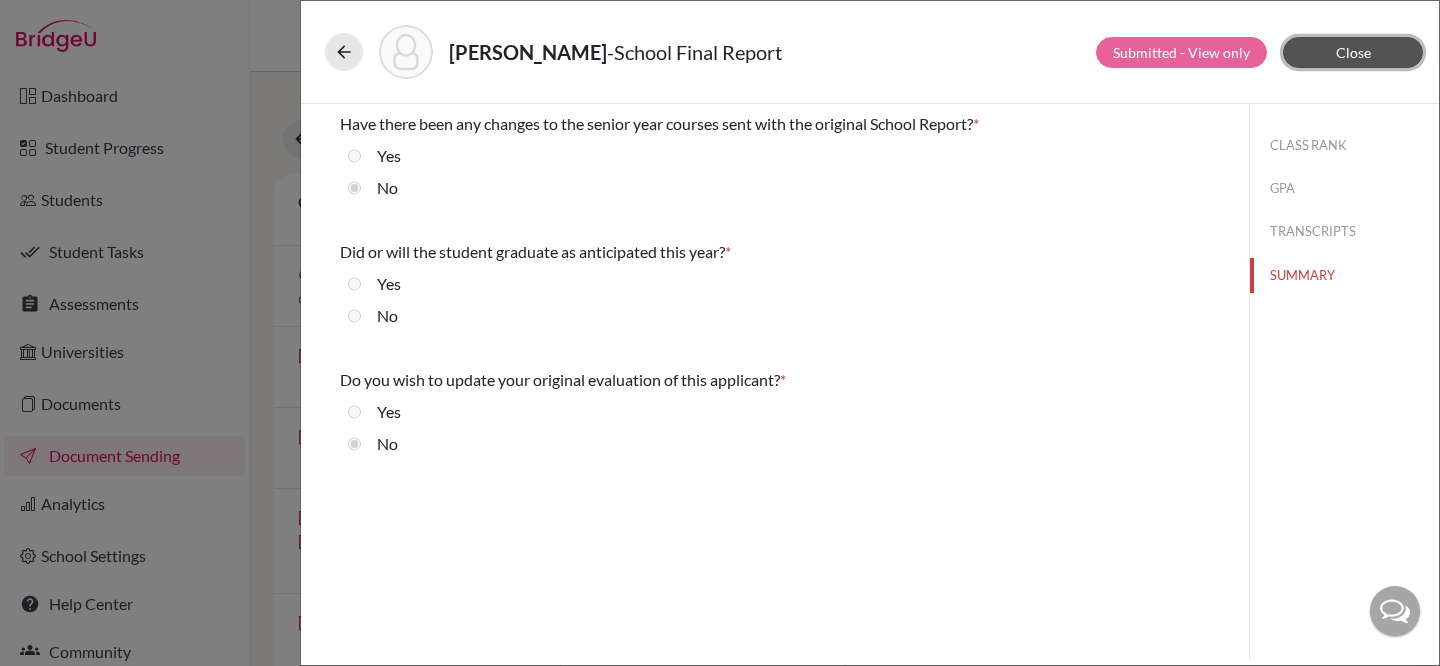 click on "Close" at bounding box center [1353, 52] 